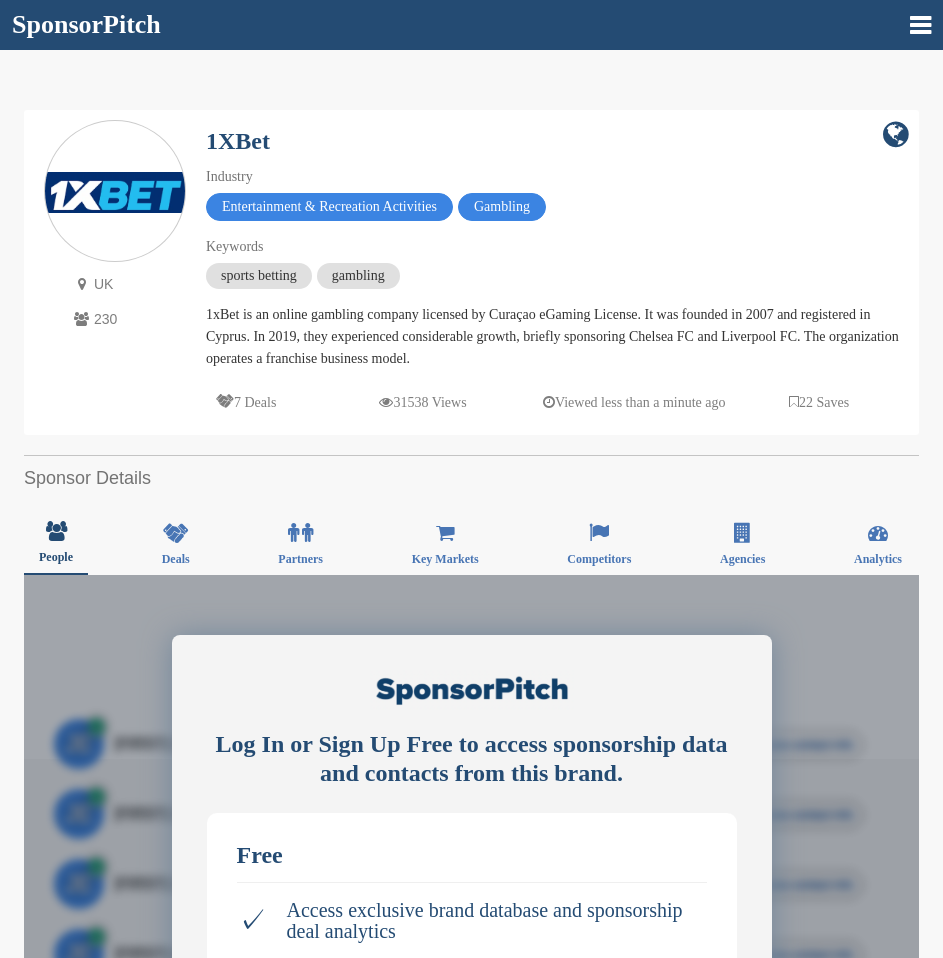 scroll, scrollTop: 0, scrollLeft: 0, axis: both 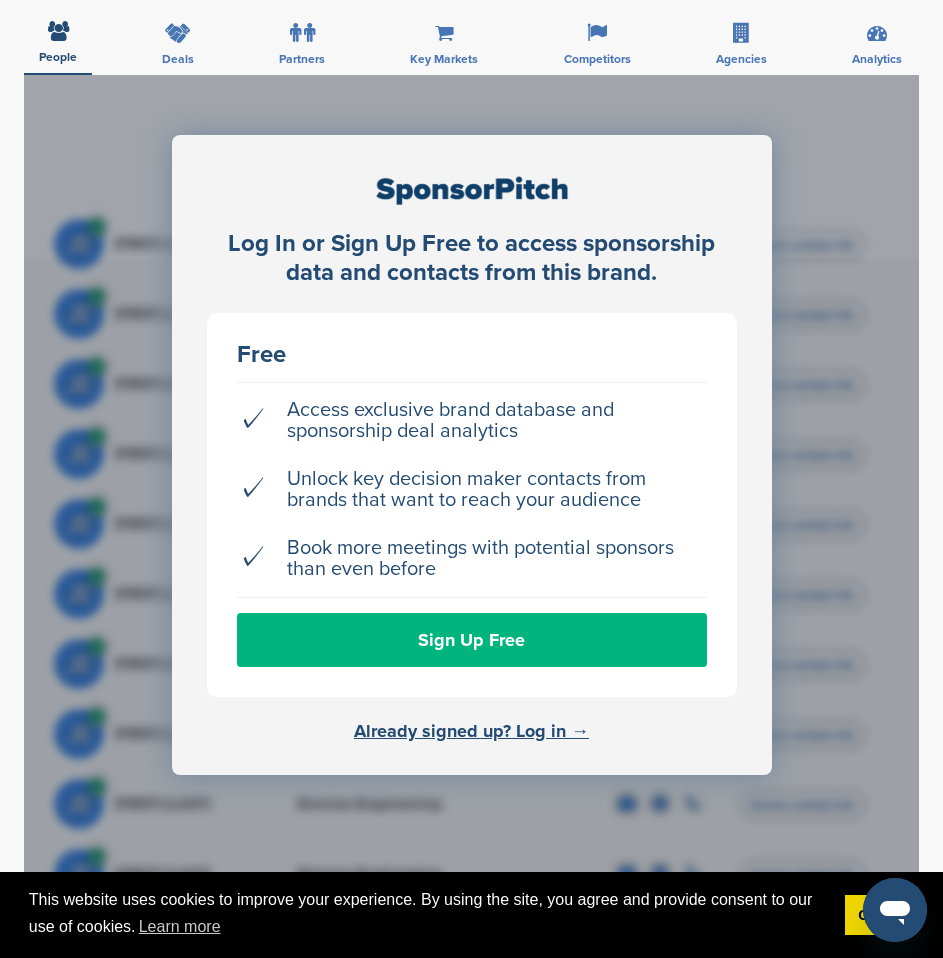 click on "Sign Up Free" at bounding box center [472, 640] 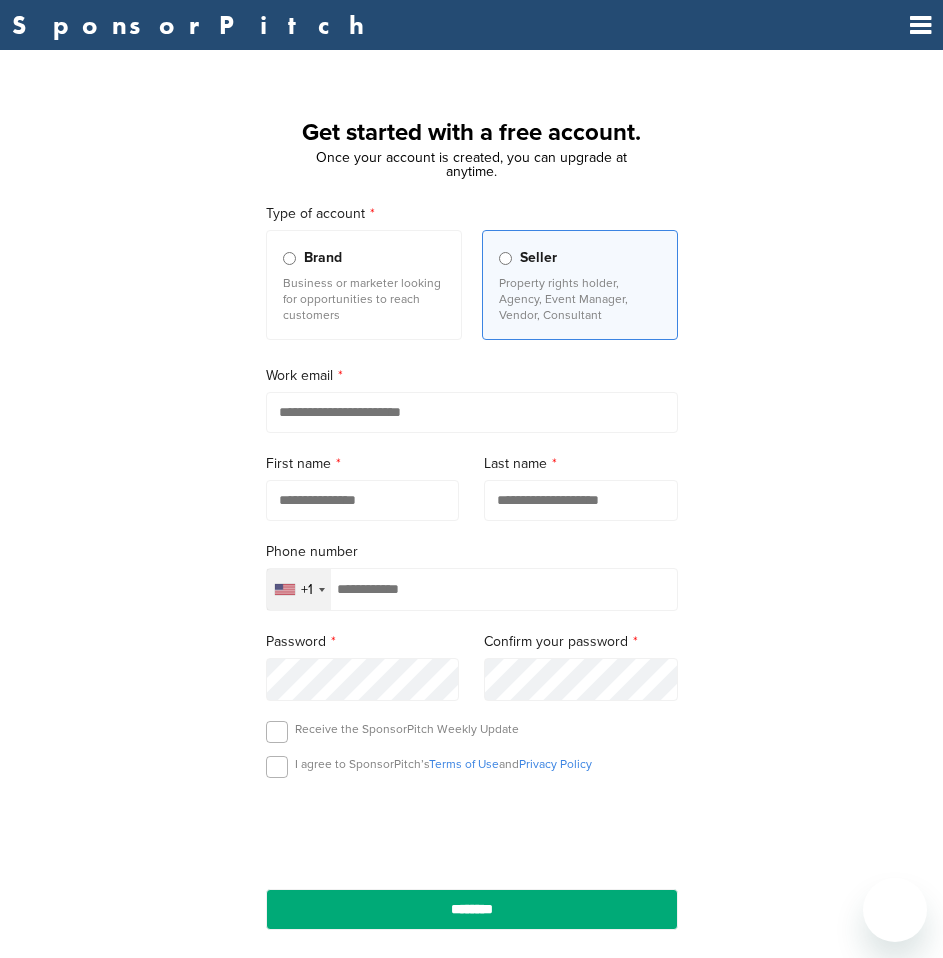 scroll, scrollTop: 0, scrollLeft: 0, axis: both 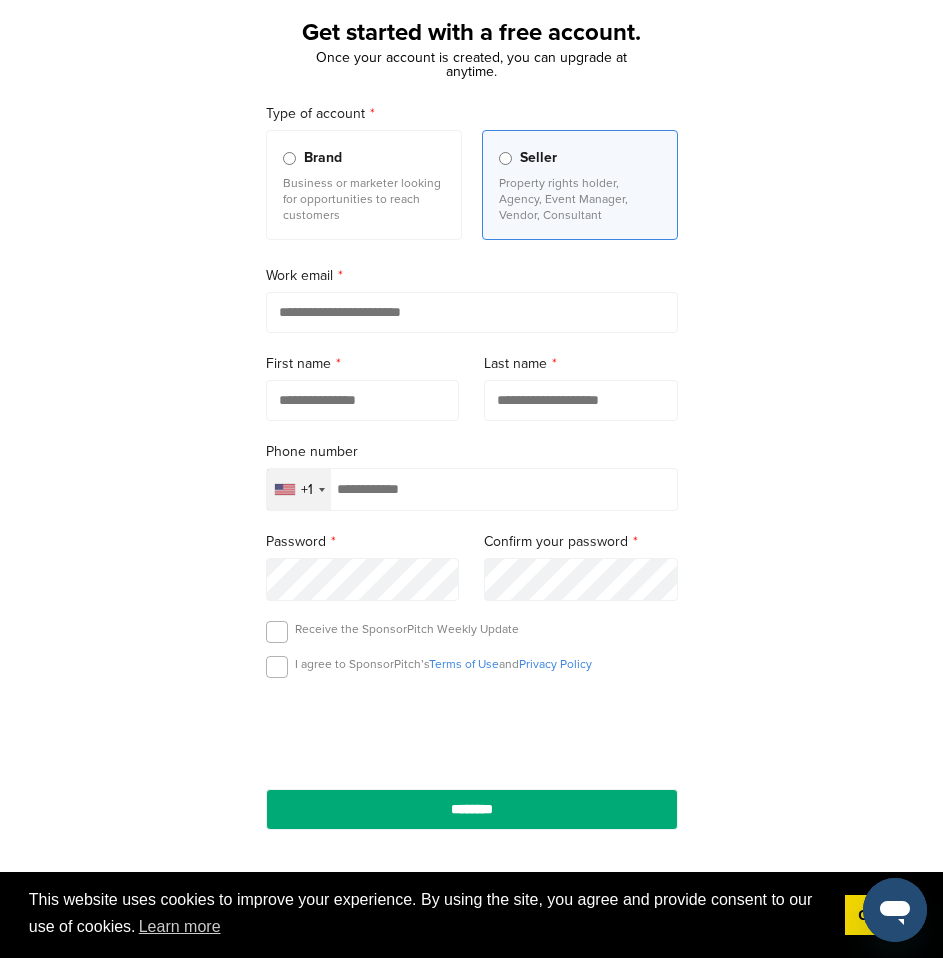 click on "Business or marketer looking for opportunities to reach customers" at bounding box center (364, 199) 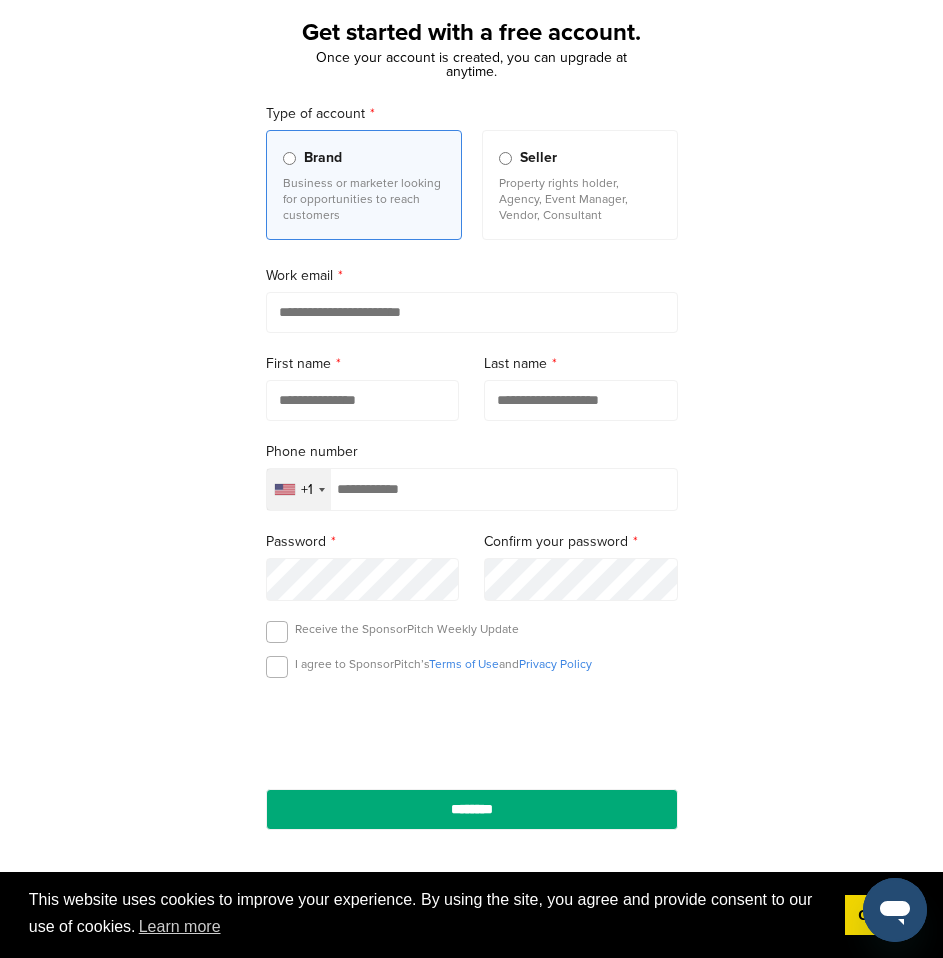 click on "Property rights holder, Agency, Event Manager, Vendor, Consultant" at bounding box center (580, 199) 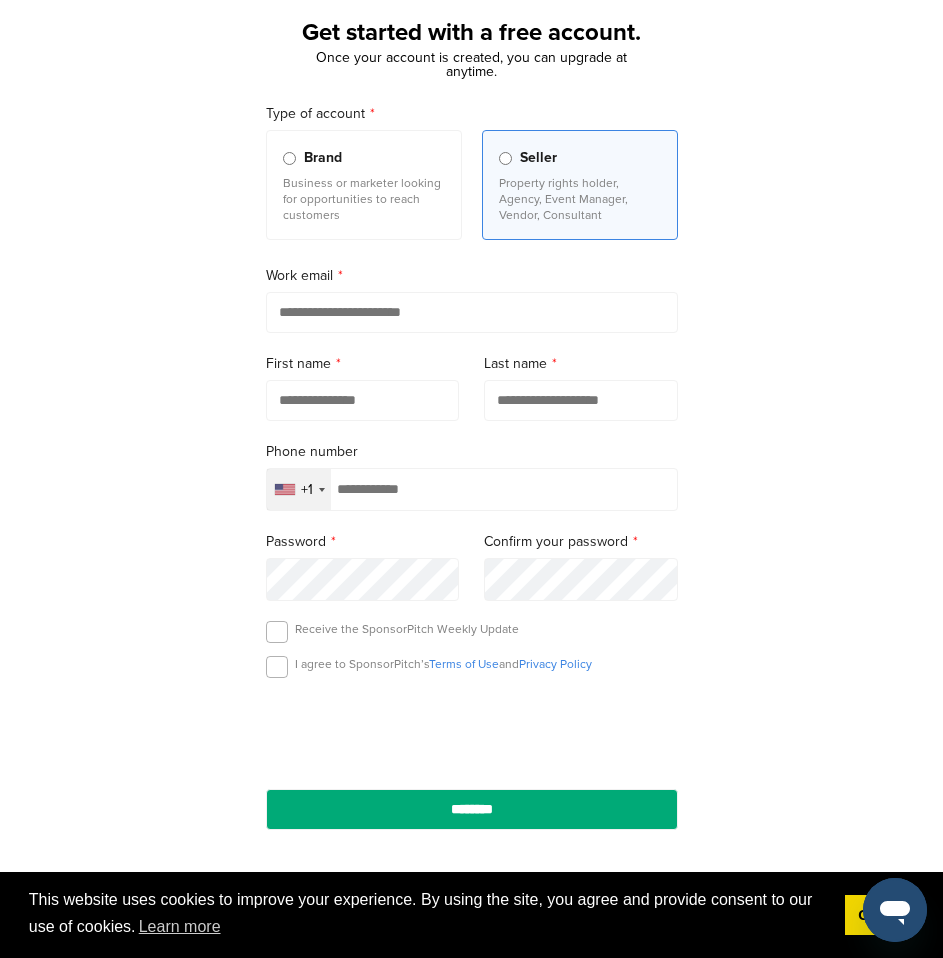 click on "Business or marketer looking for opportunities to reach customers" at bounding box center (364, 199) 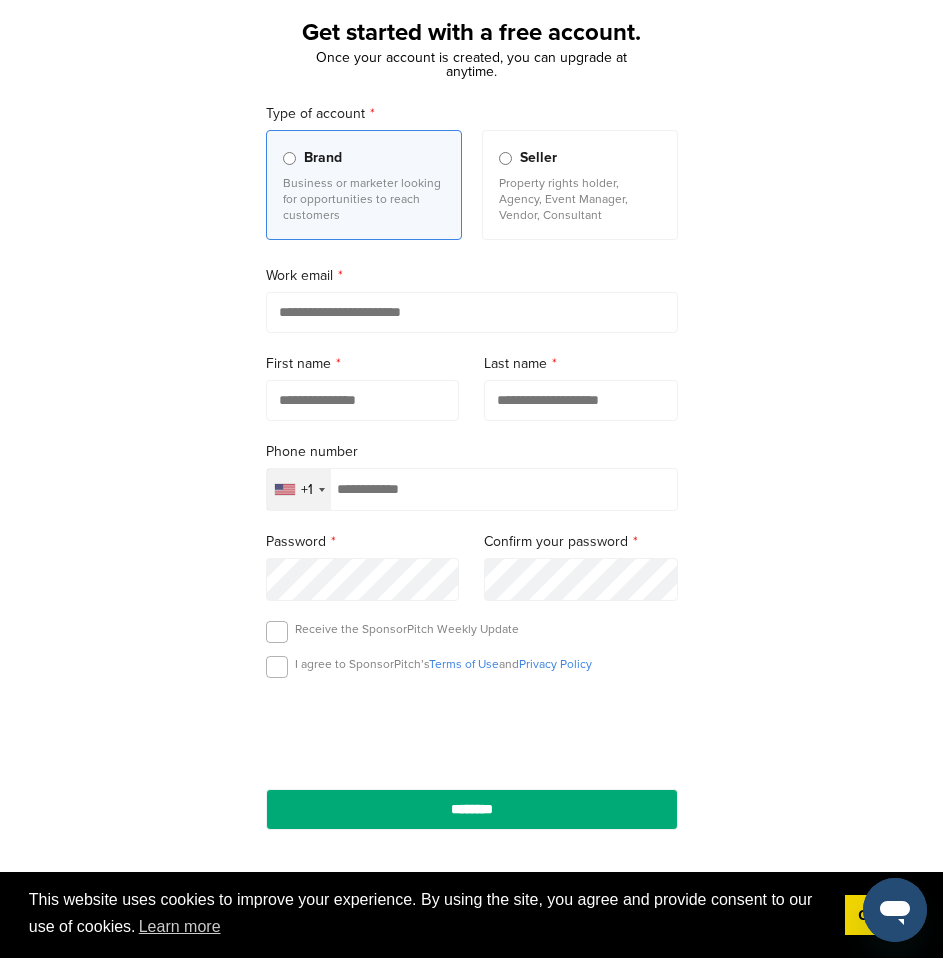 click at bounding box center (472, 312) 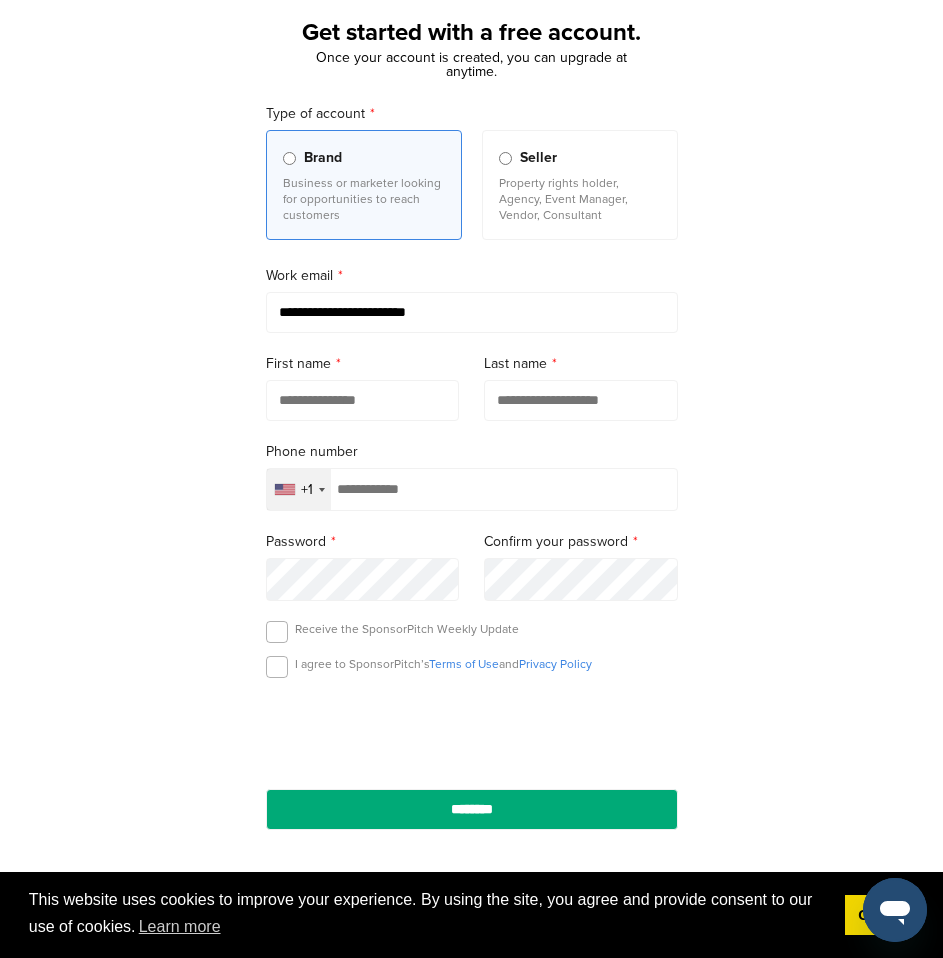 type on "******" 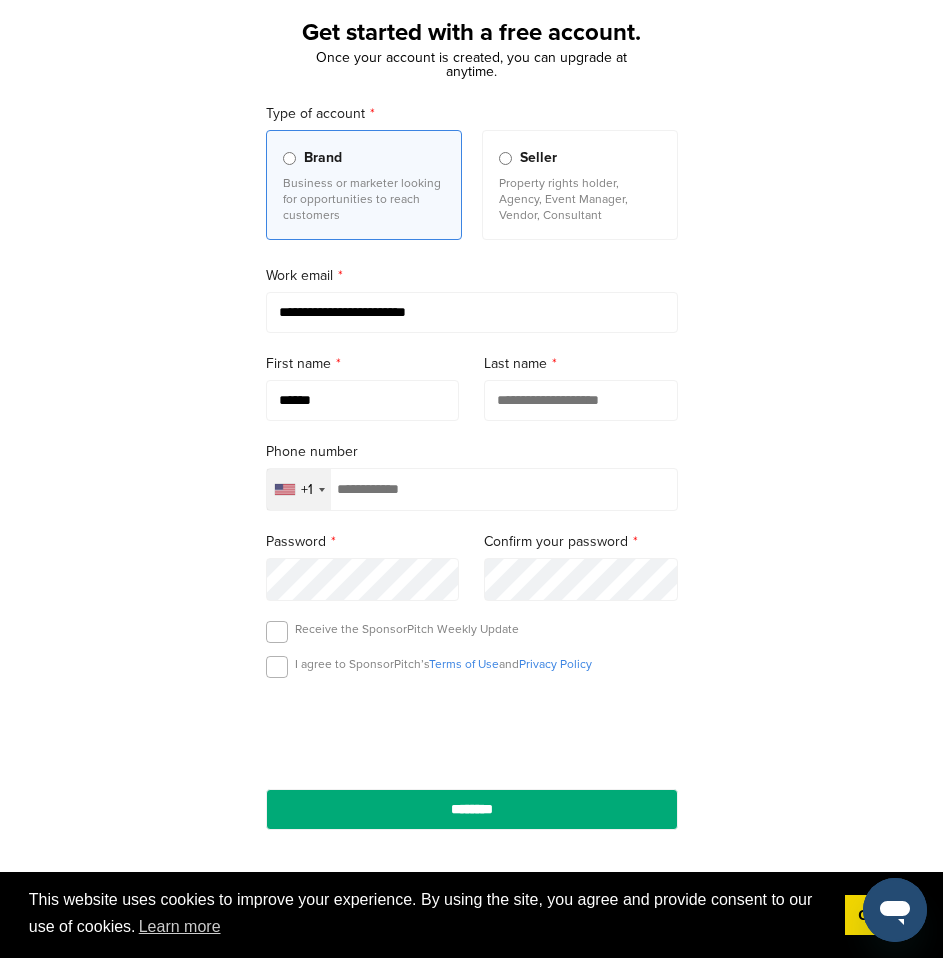 type on "******" 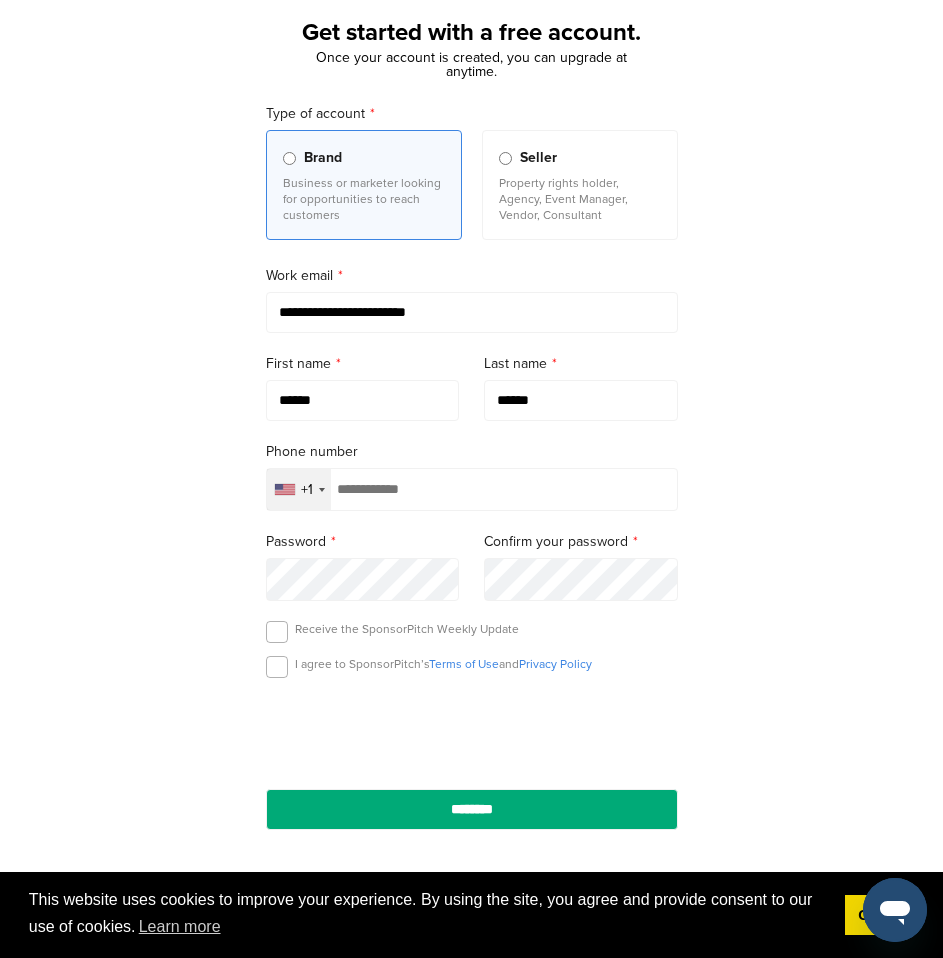 type on "**********" 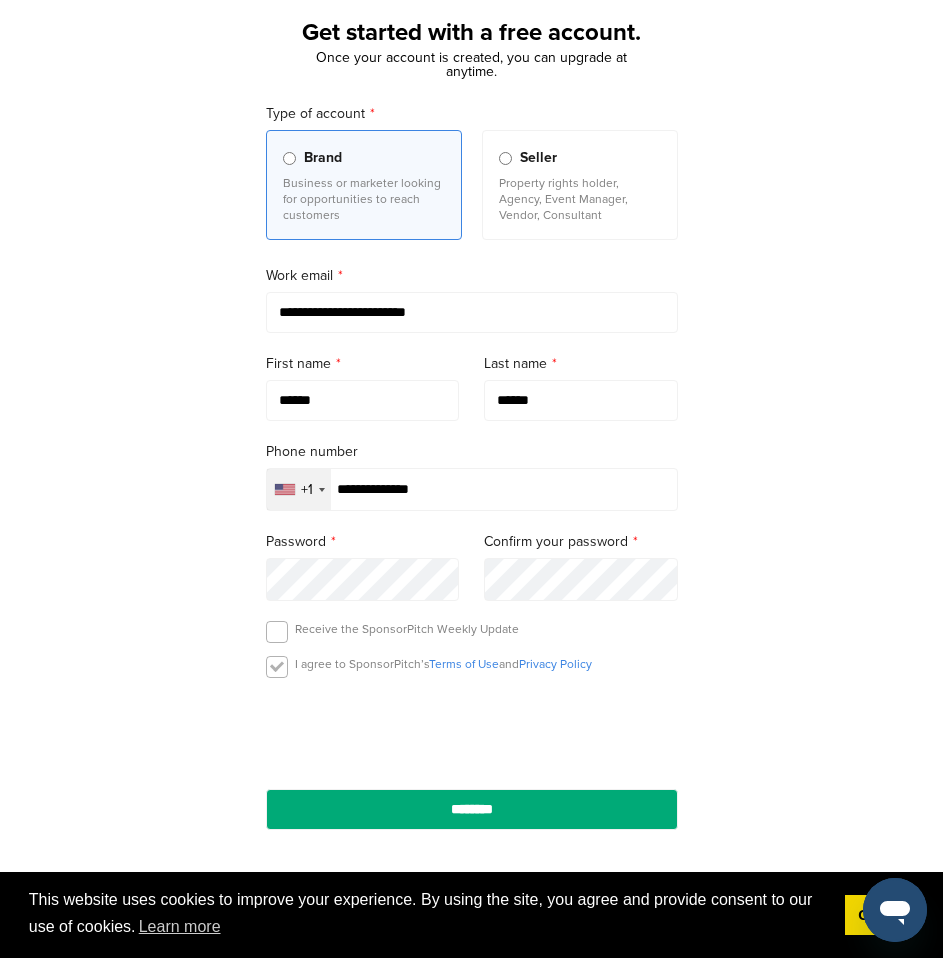 click at bounding box center [277, 667] 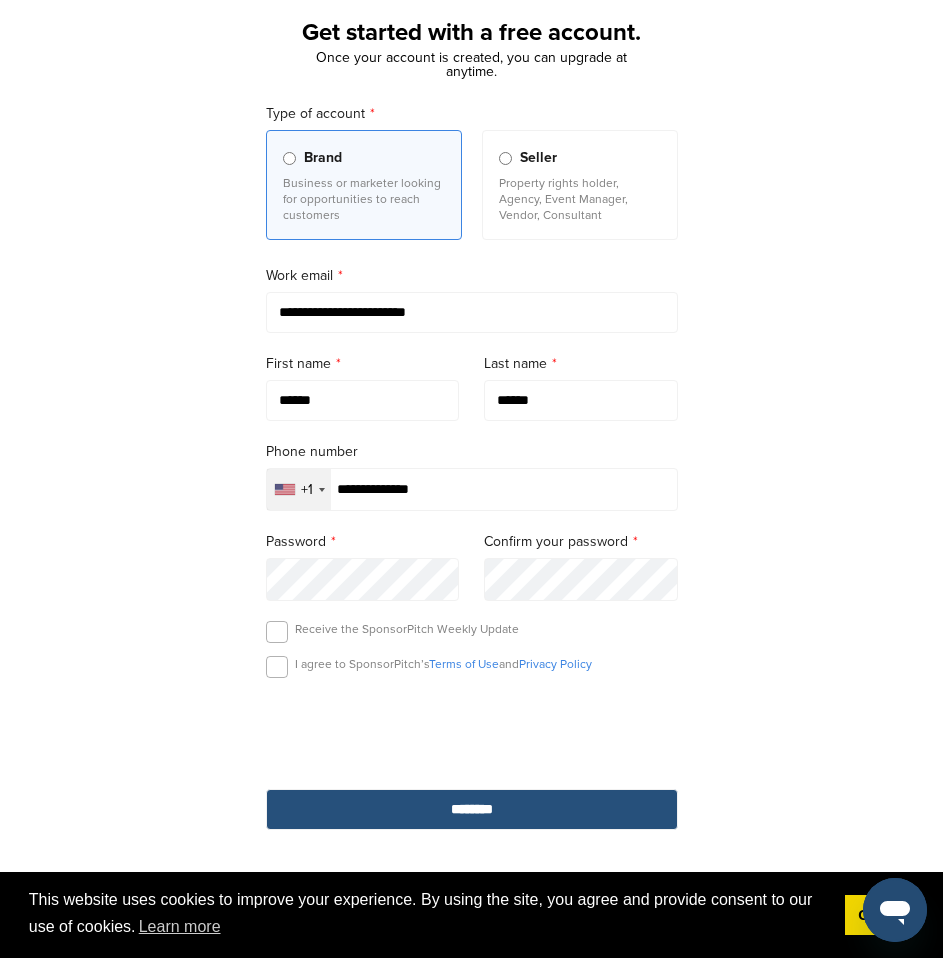 click on "********" at bounding box center (472, 809) 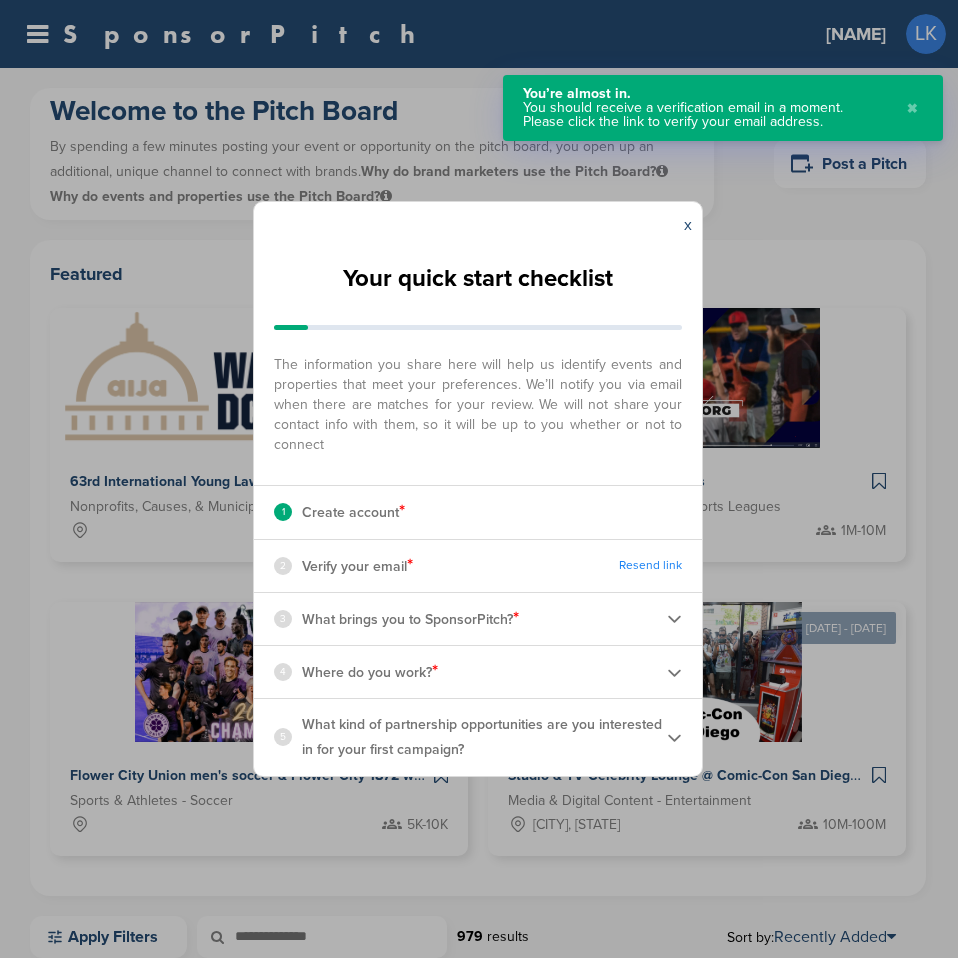 scroll, scrollTop: 0, scrollLeft: 0, axis: both 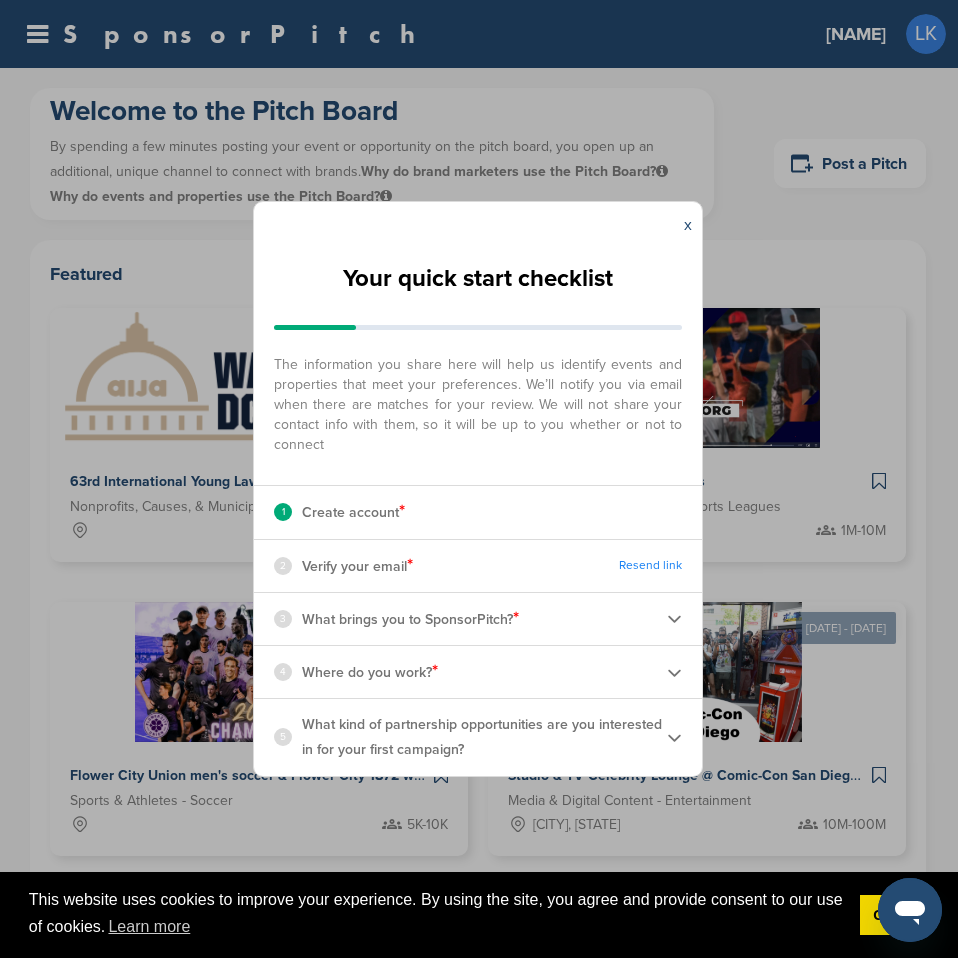 click on "x" at bounding box center (688, 225) 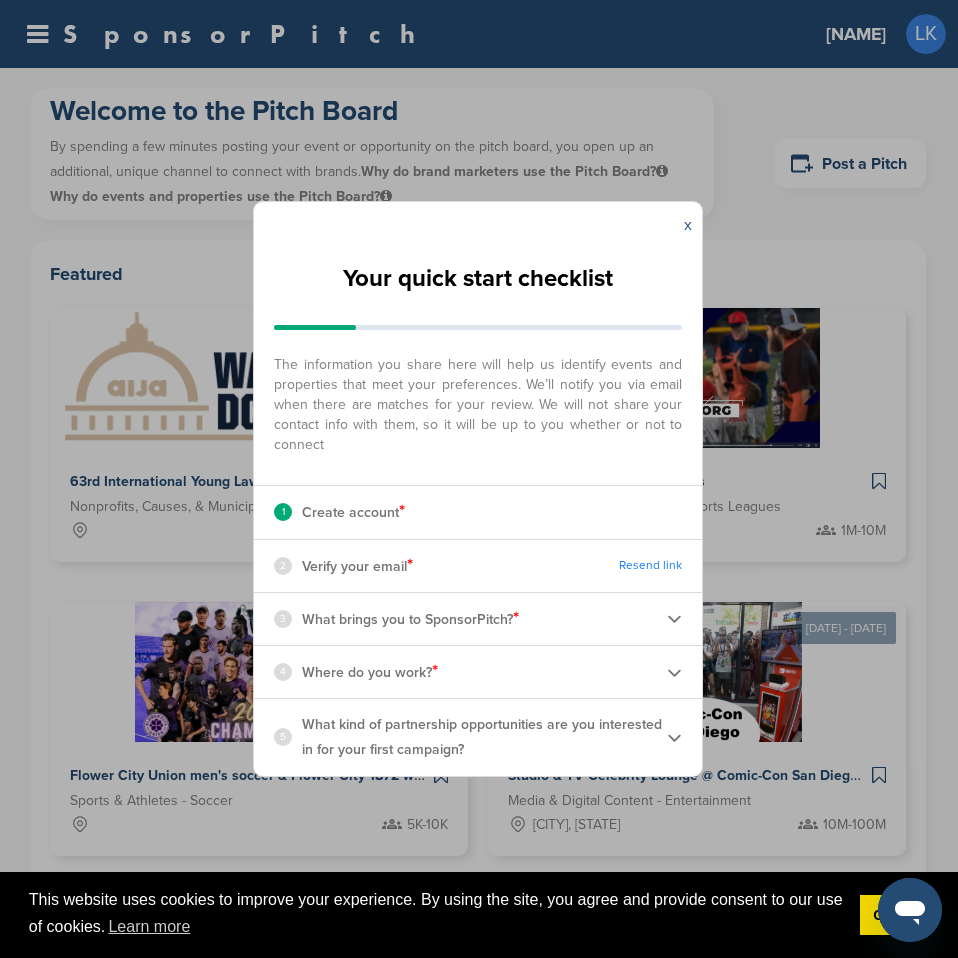 click on "x" at bounding box center [688, 225] 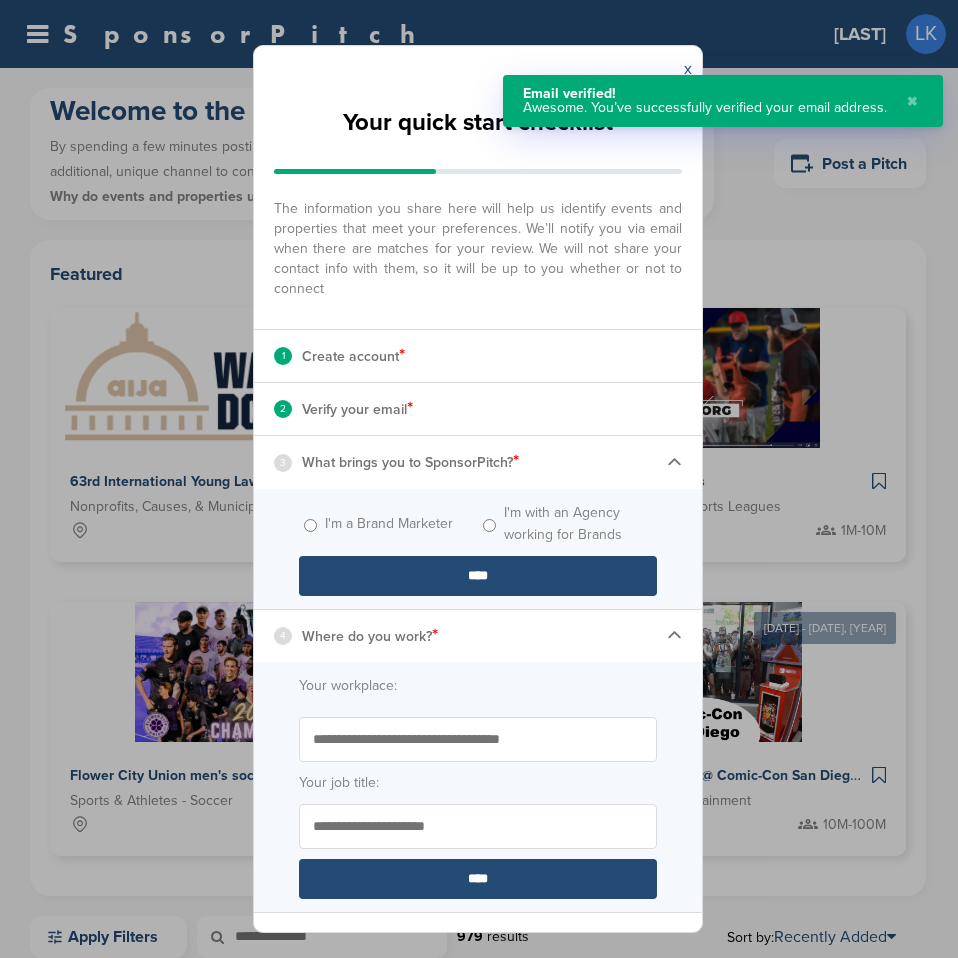 scroll, scrollTop: 0, scrollLeft: 0, axis: both 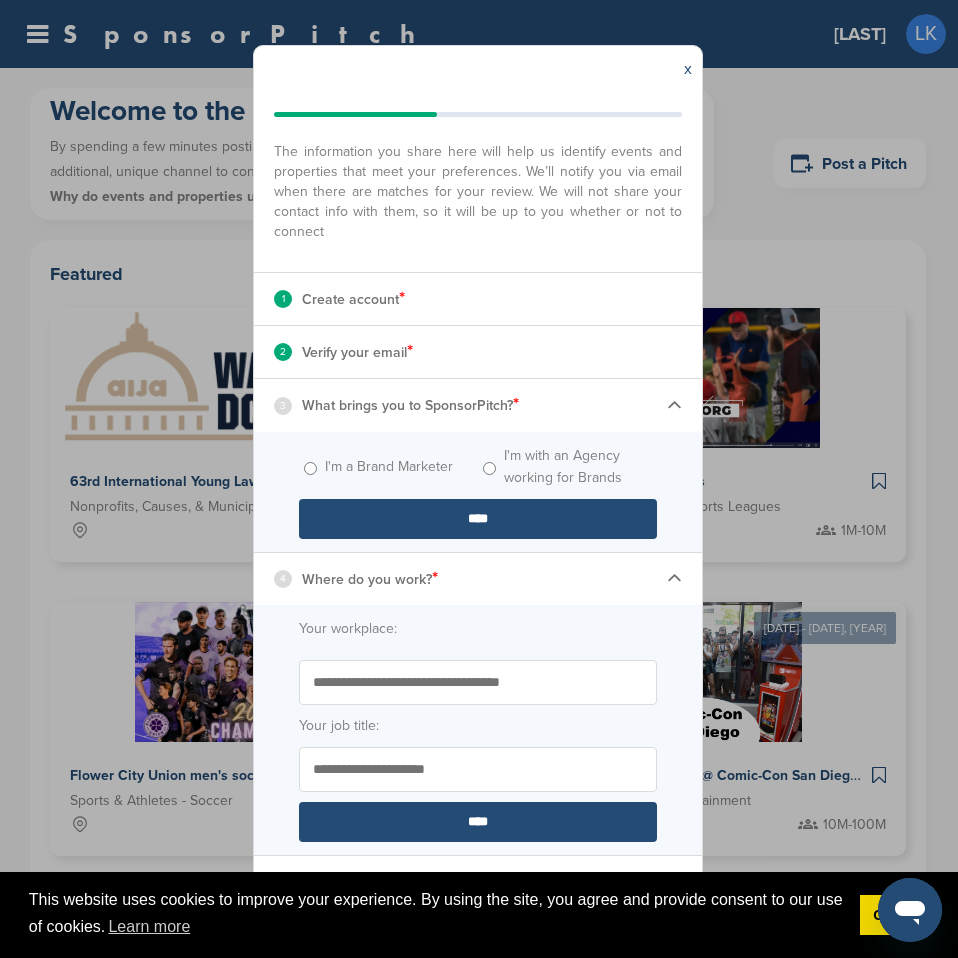click on "I'm with an Agency working for Brands" at bounding box center [567, 467] 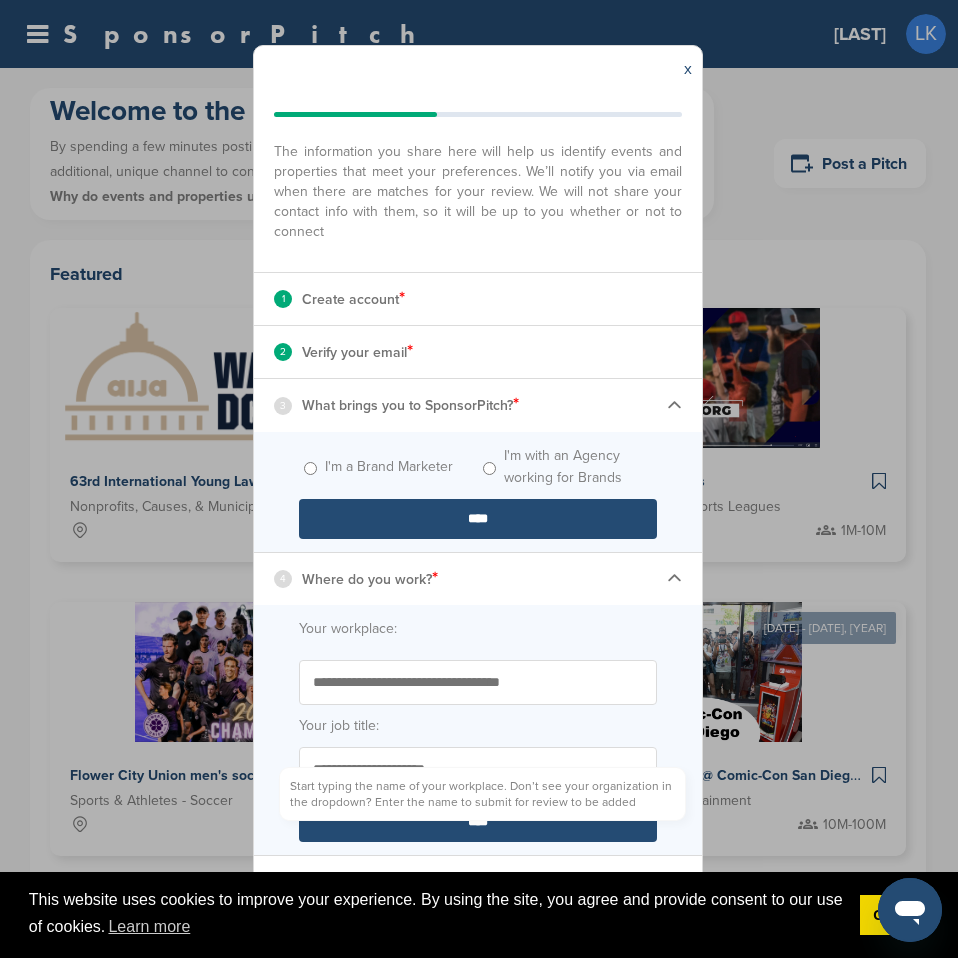 click on "Start typing the name of your workplace. Don’t see your organization in the dropdown? Enter the name to submit for review to be added" at bounding box center (478, 682) 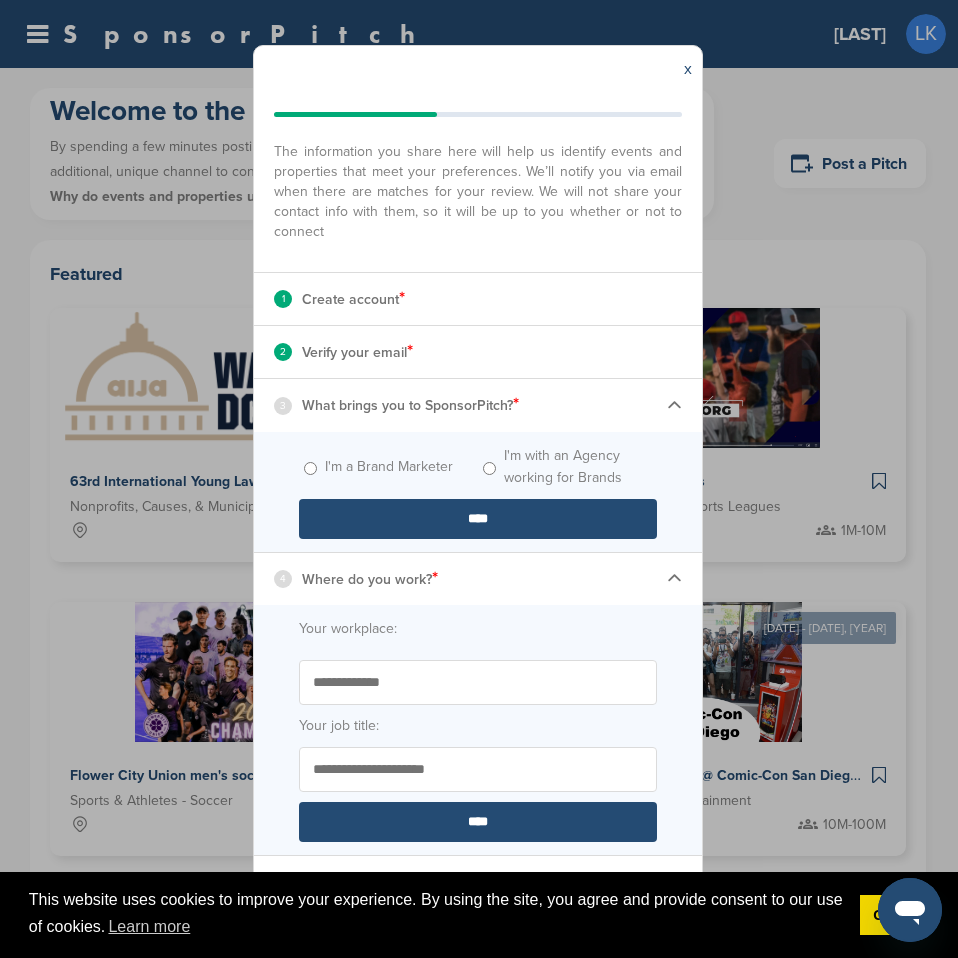 click on "Your job title:" at bounding box center [478, 769] 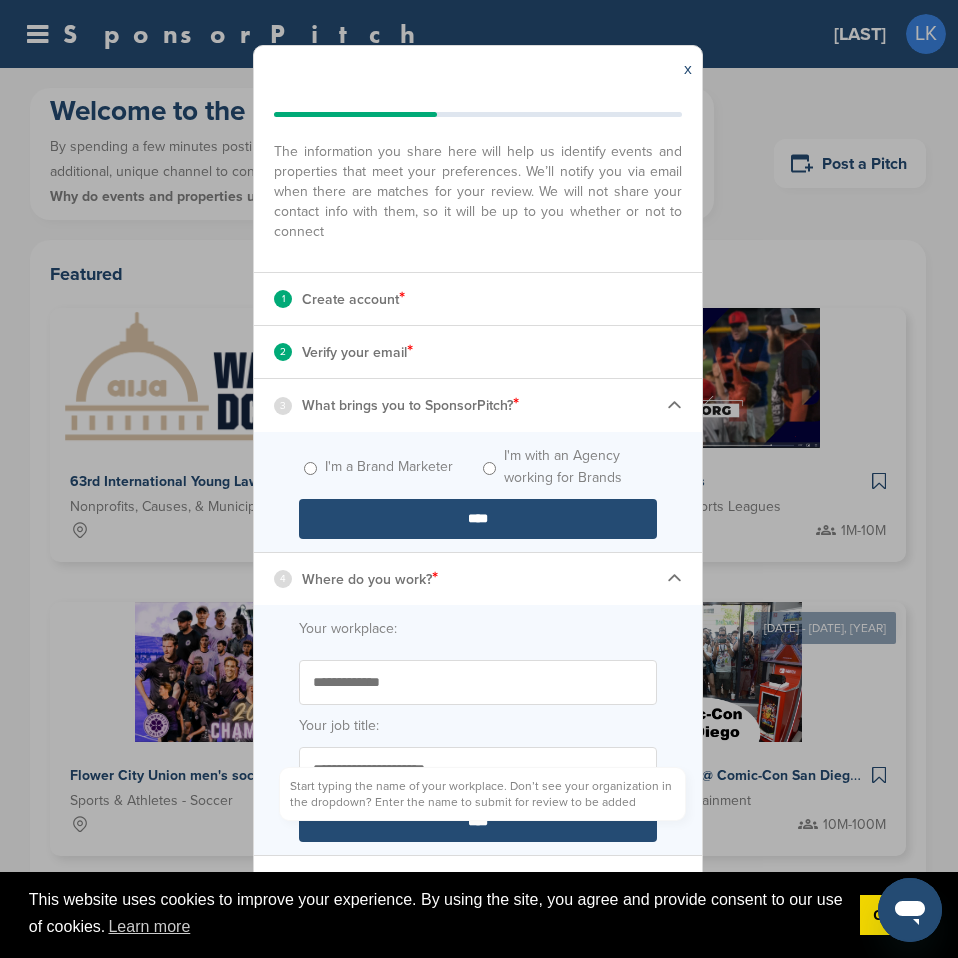 click on "**********" at bounding box center (478, 682) 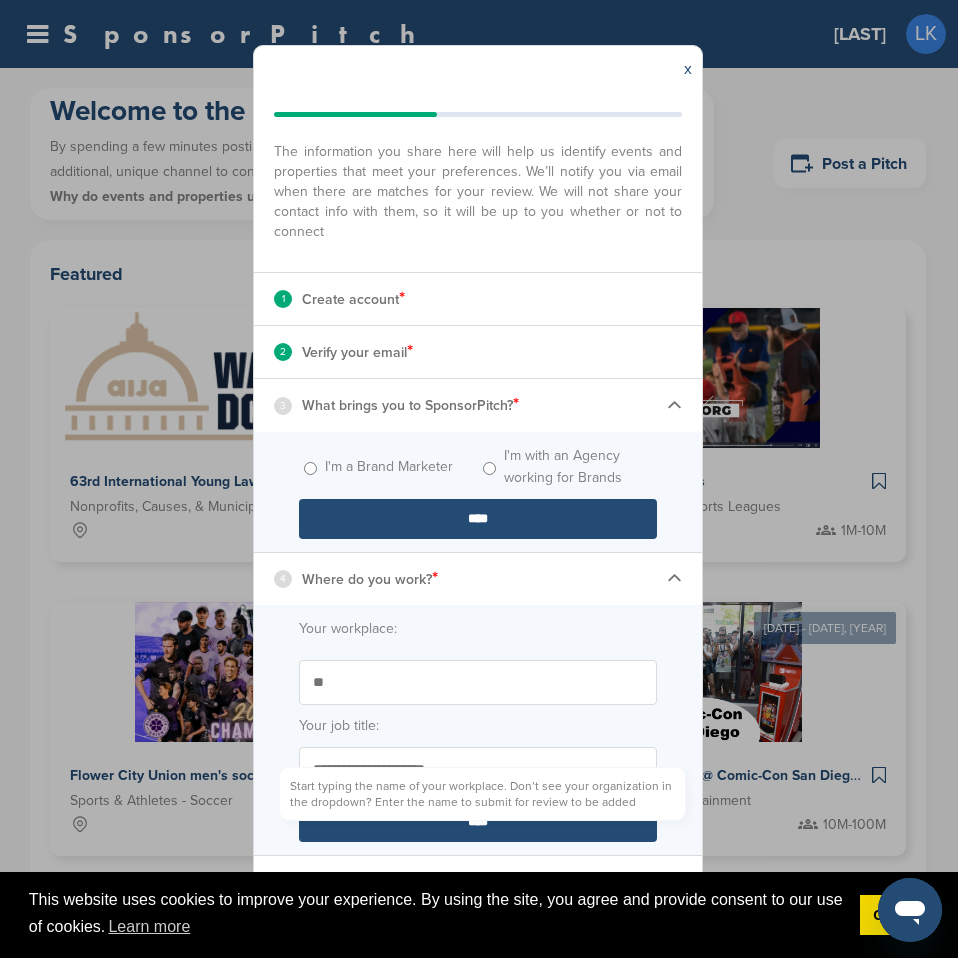 type on "*" 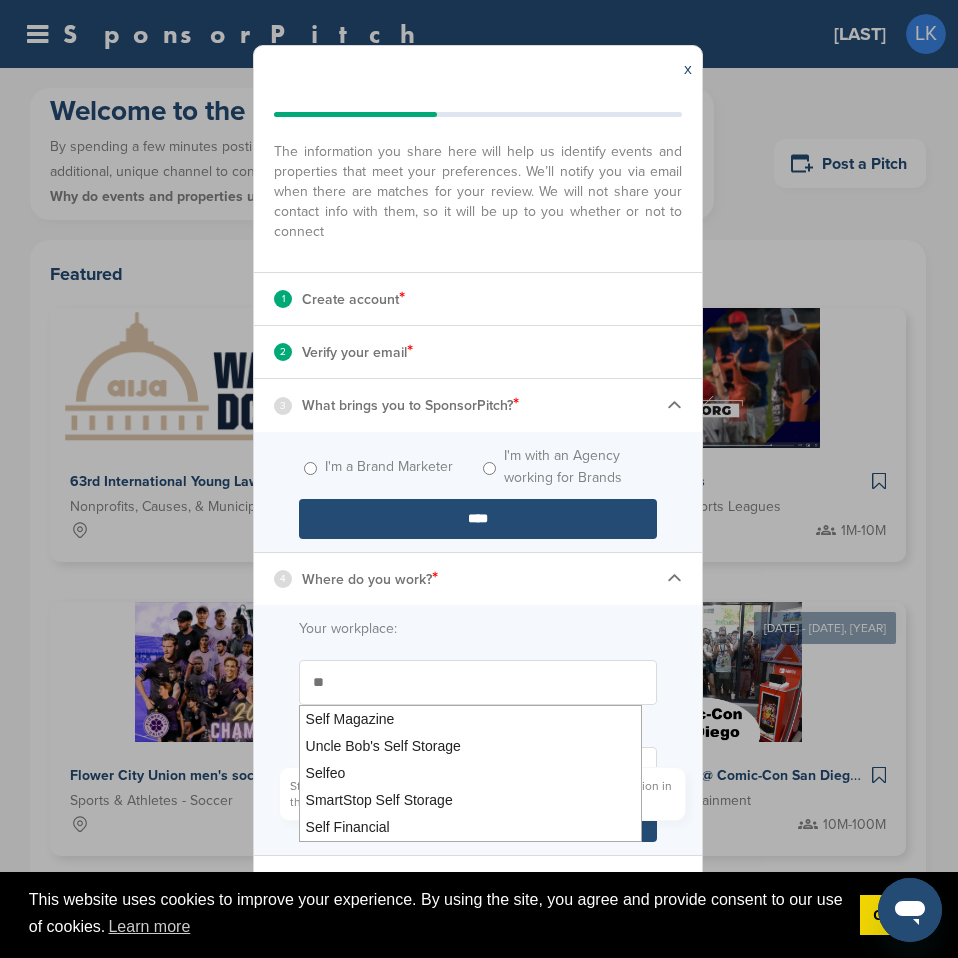 type on "*" 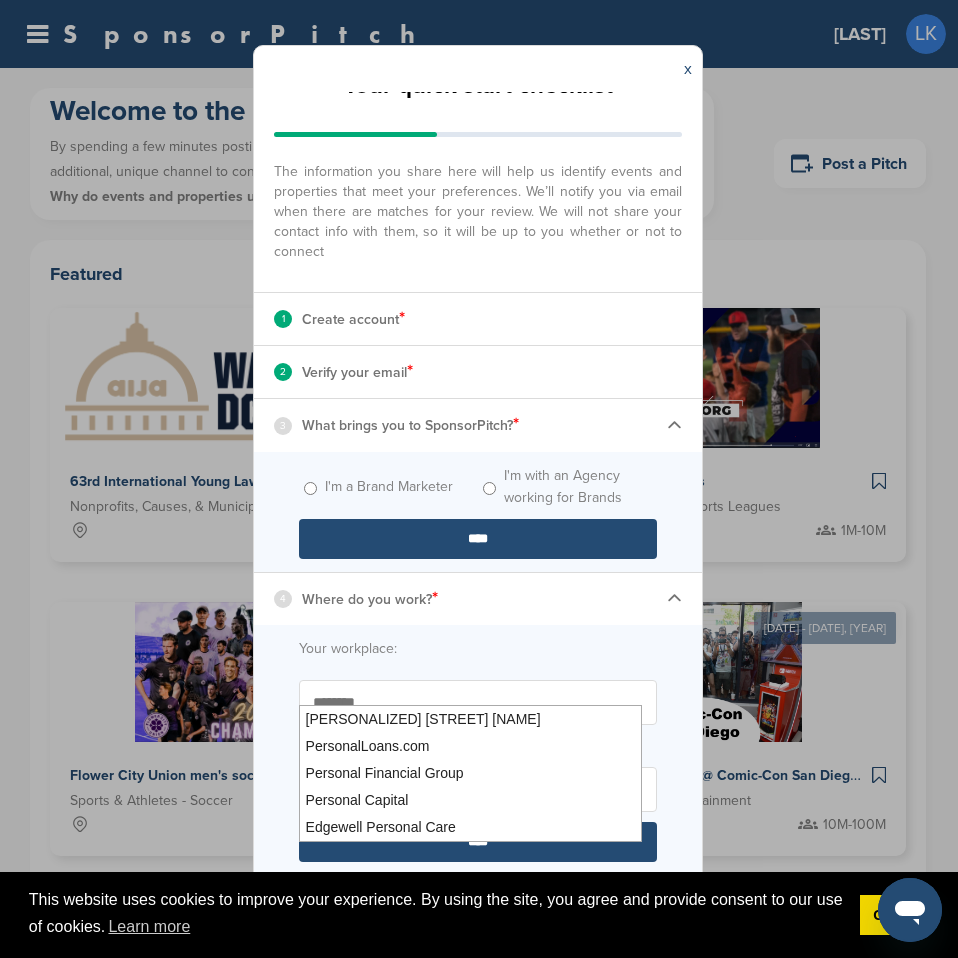 scroll, scrollTop: 57, scrollLeft: 0, axis: vertical 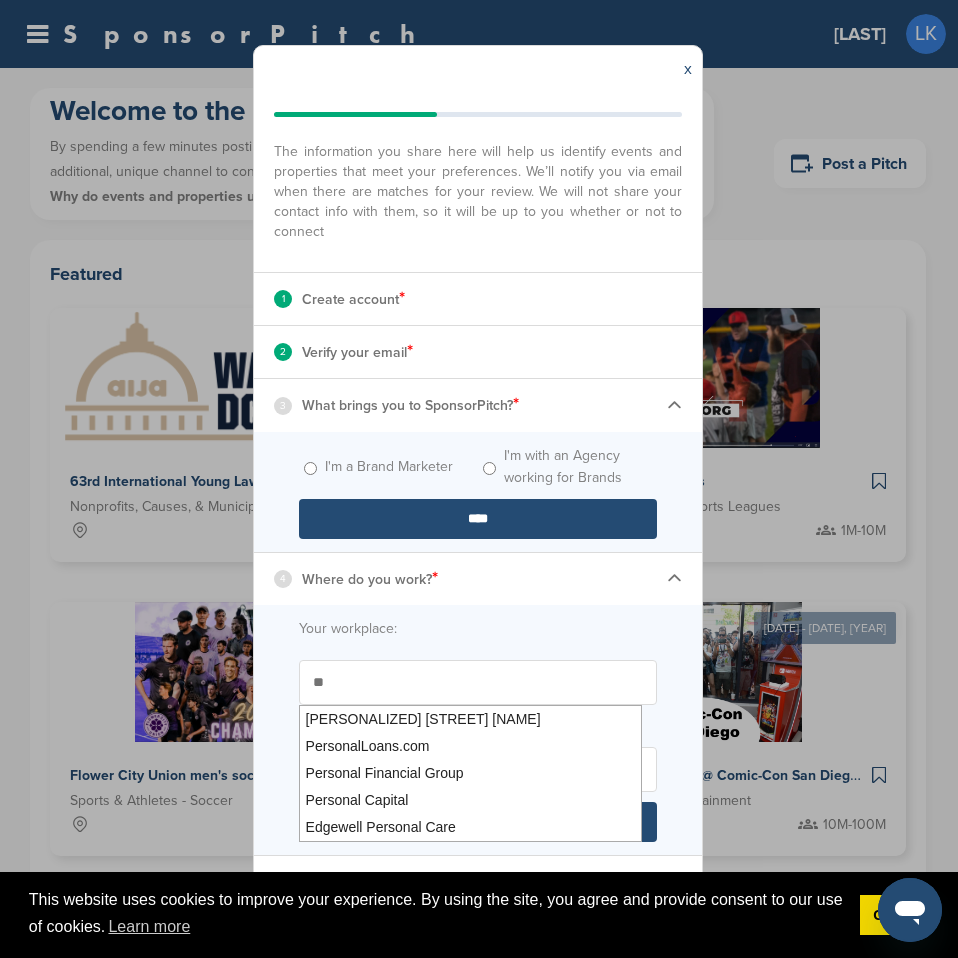 type on "*" 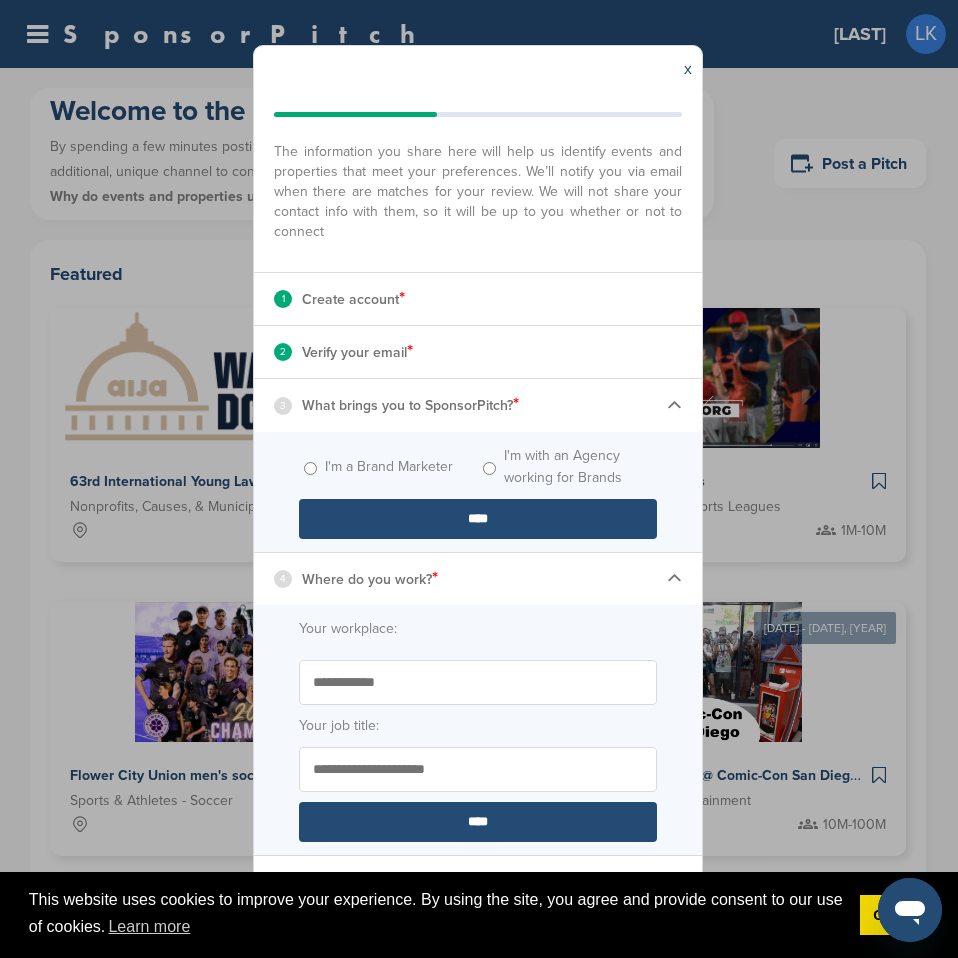 type on "**********" 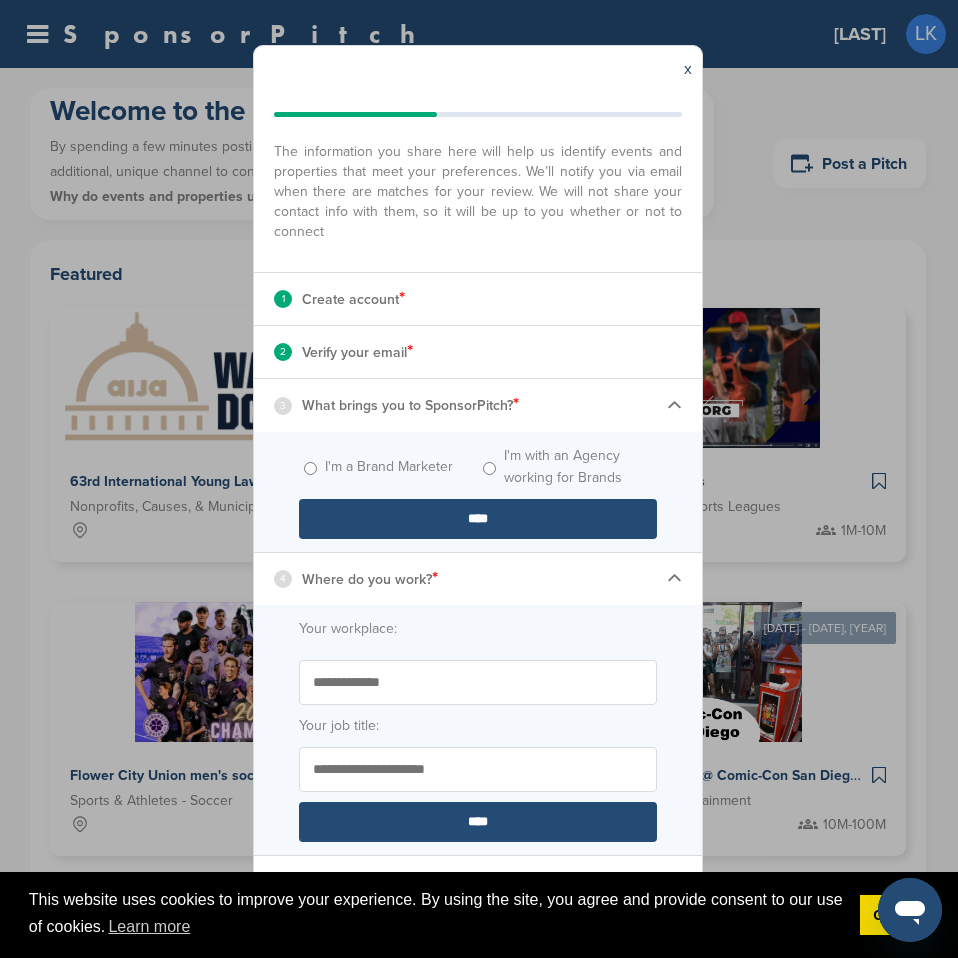 click on "Your job title:" at bounding box center [478, 769] 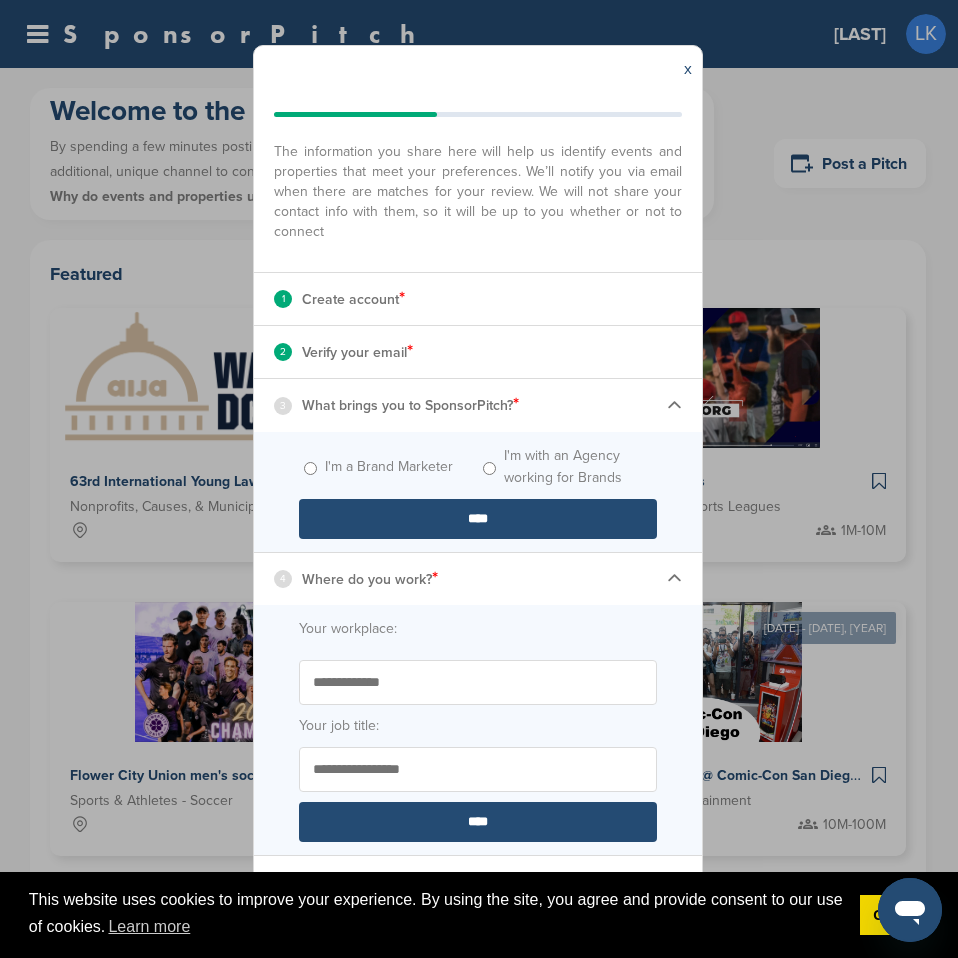 type on "**********" 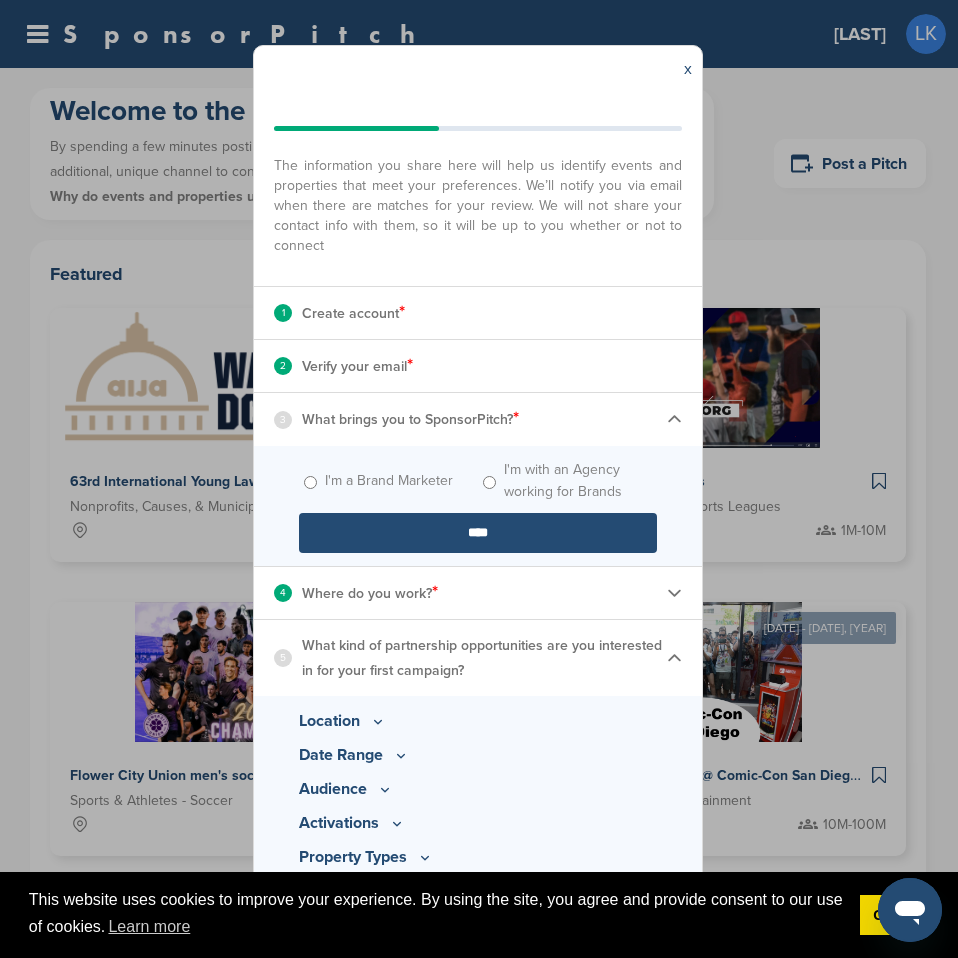 scroll, scrollTop: 0, scrollLeft: 0, axis: both 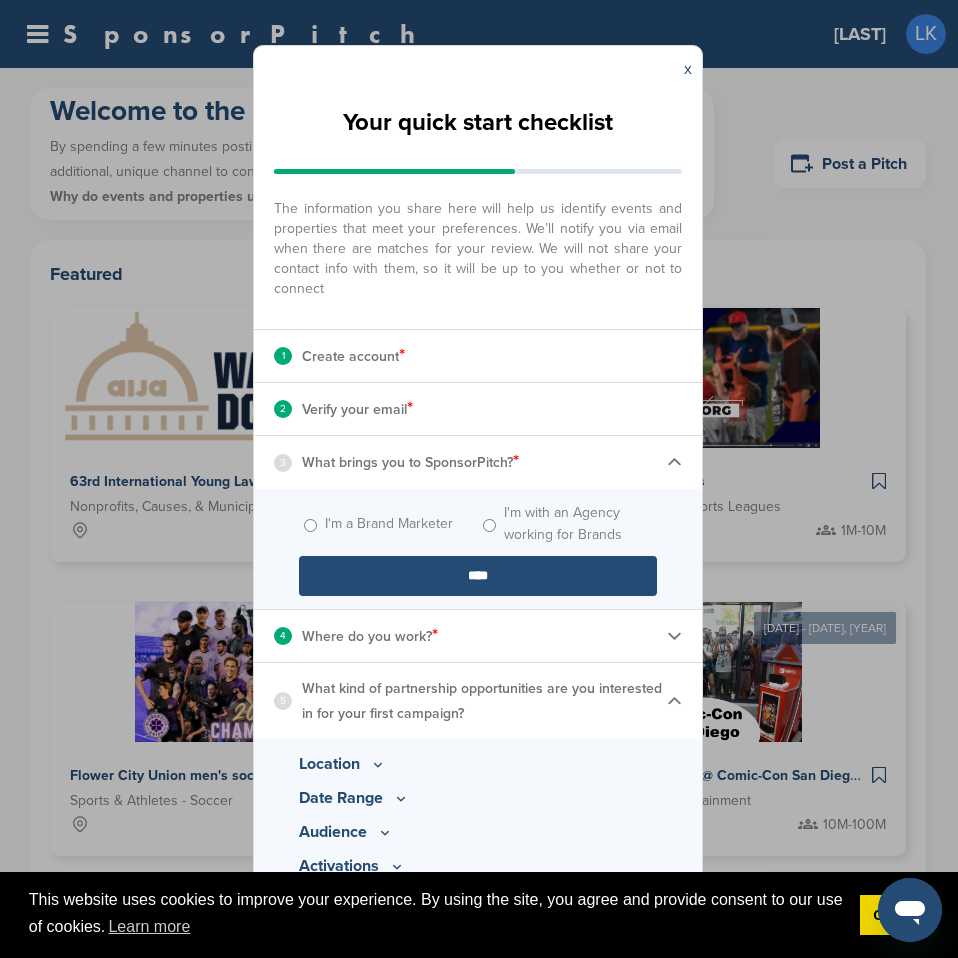 click on "****" at bounding box center [478, 576] 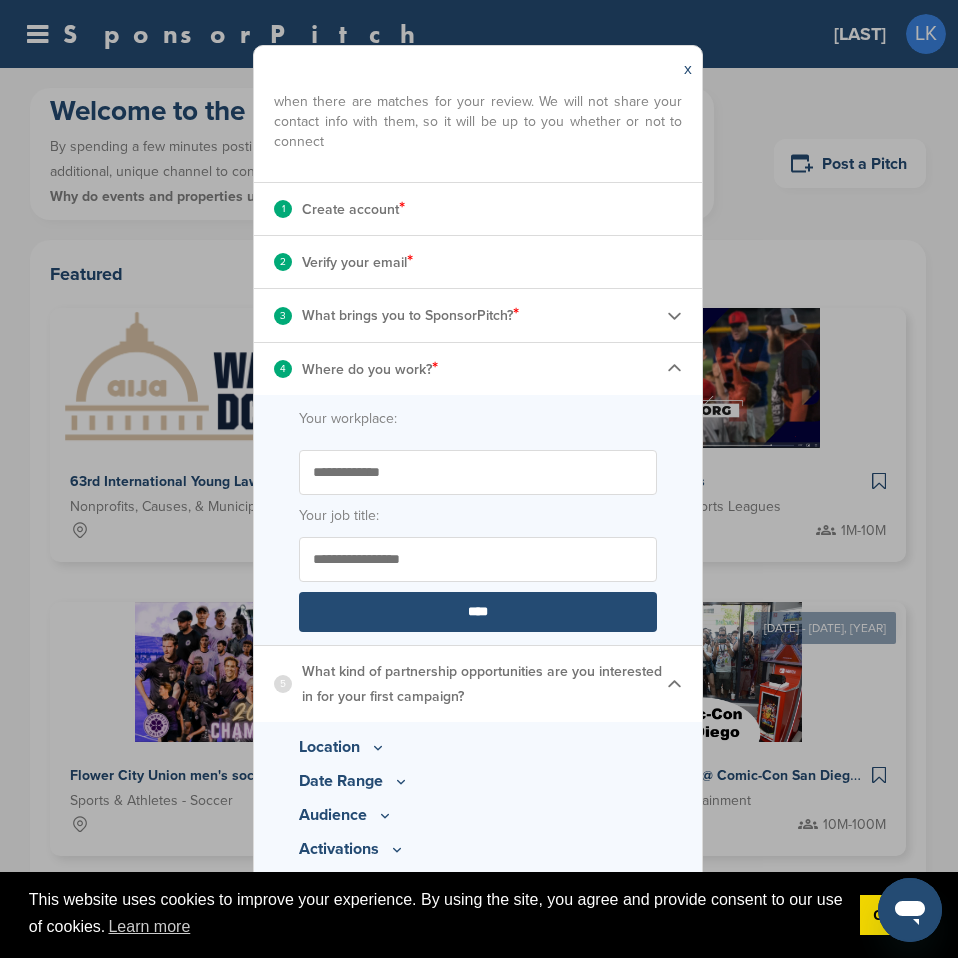 scroll, scrollTop: 173, scrollLeft: 0, axis: vertical 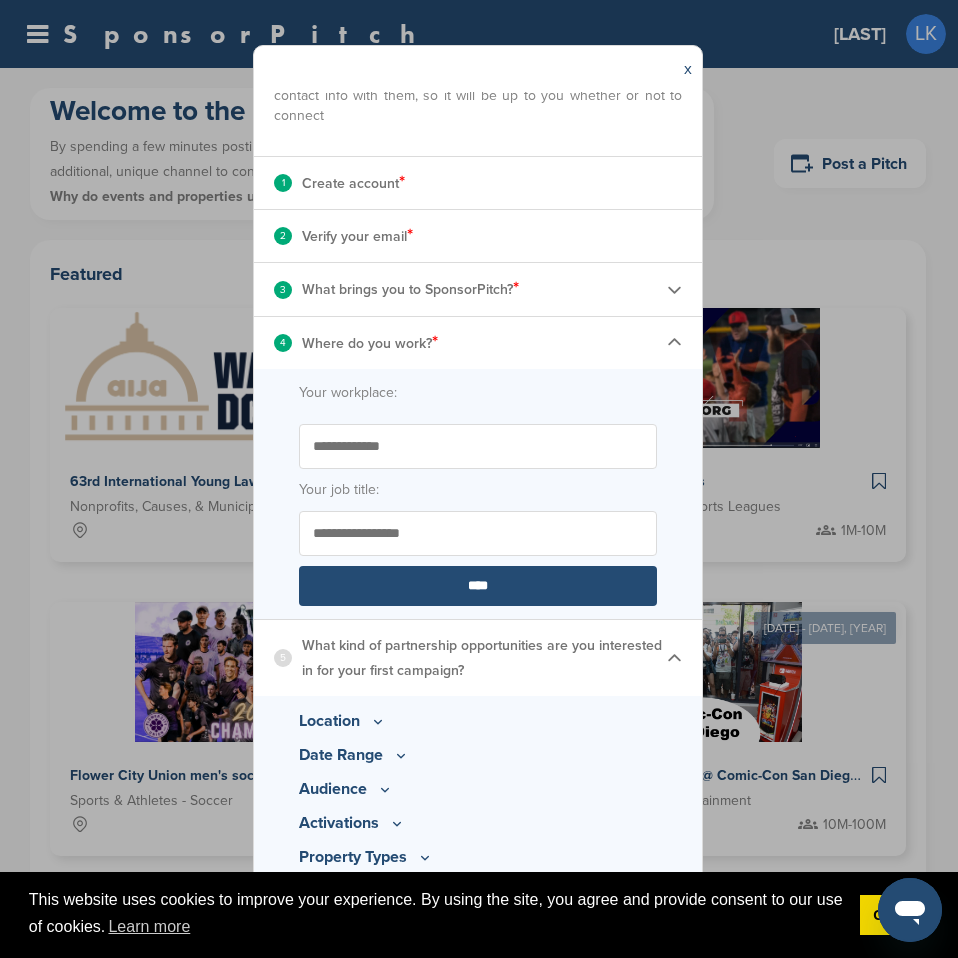 click on "****" at bounding box center [478, 586] 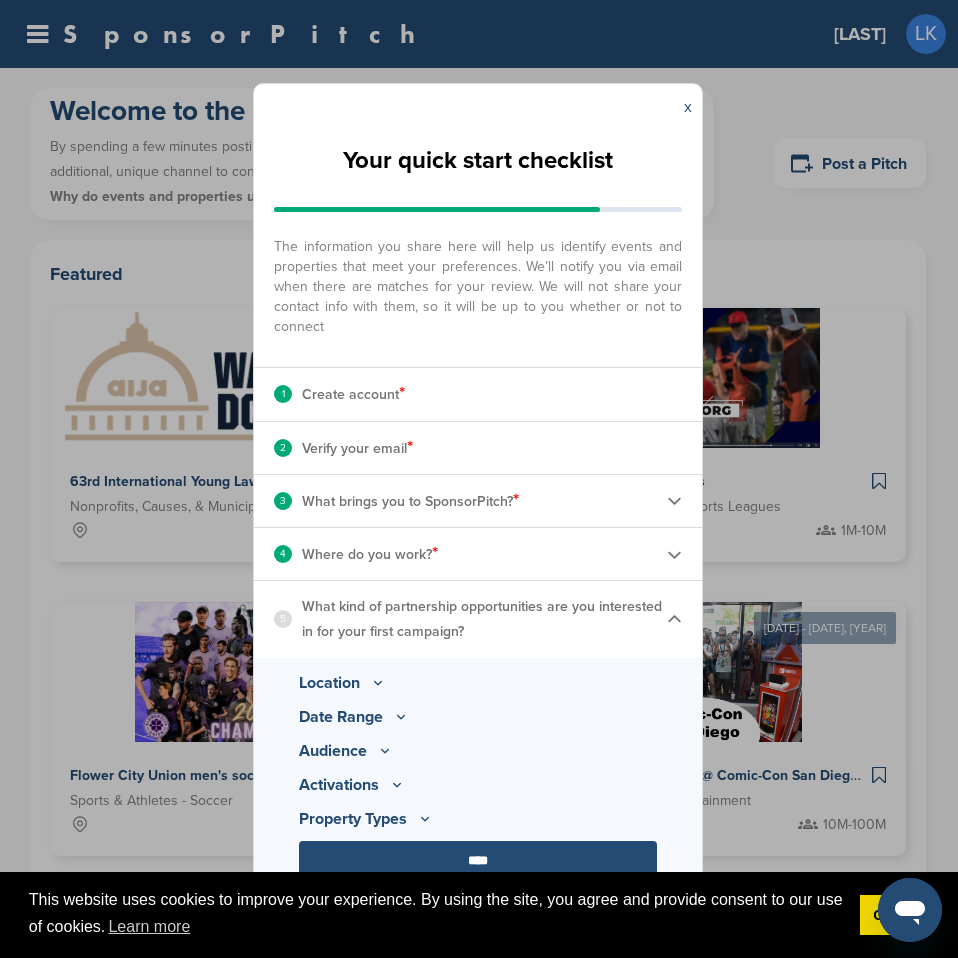 click on "Location" at bounding box center (478, 683) 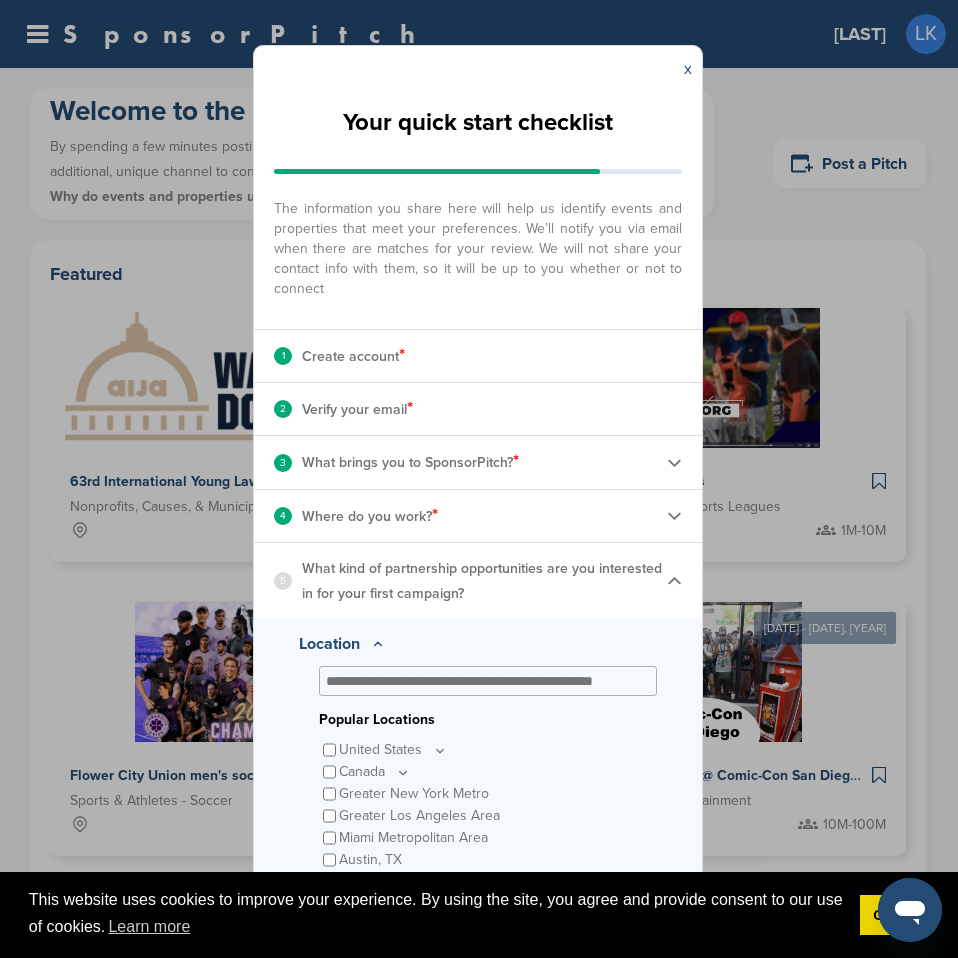 click 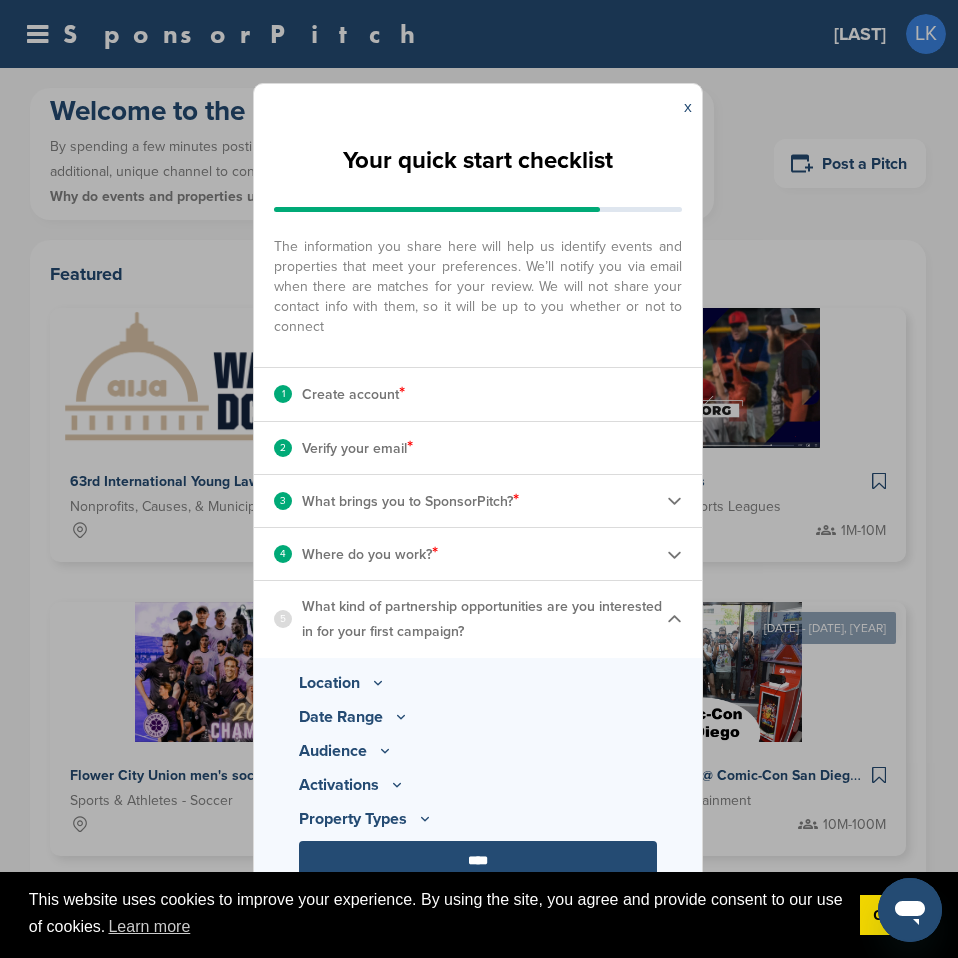 click on "****" at bounding box center [478, 861] 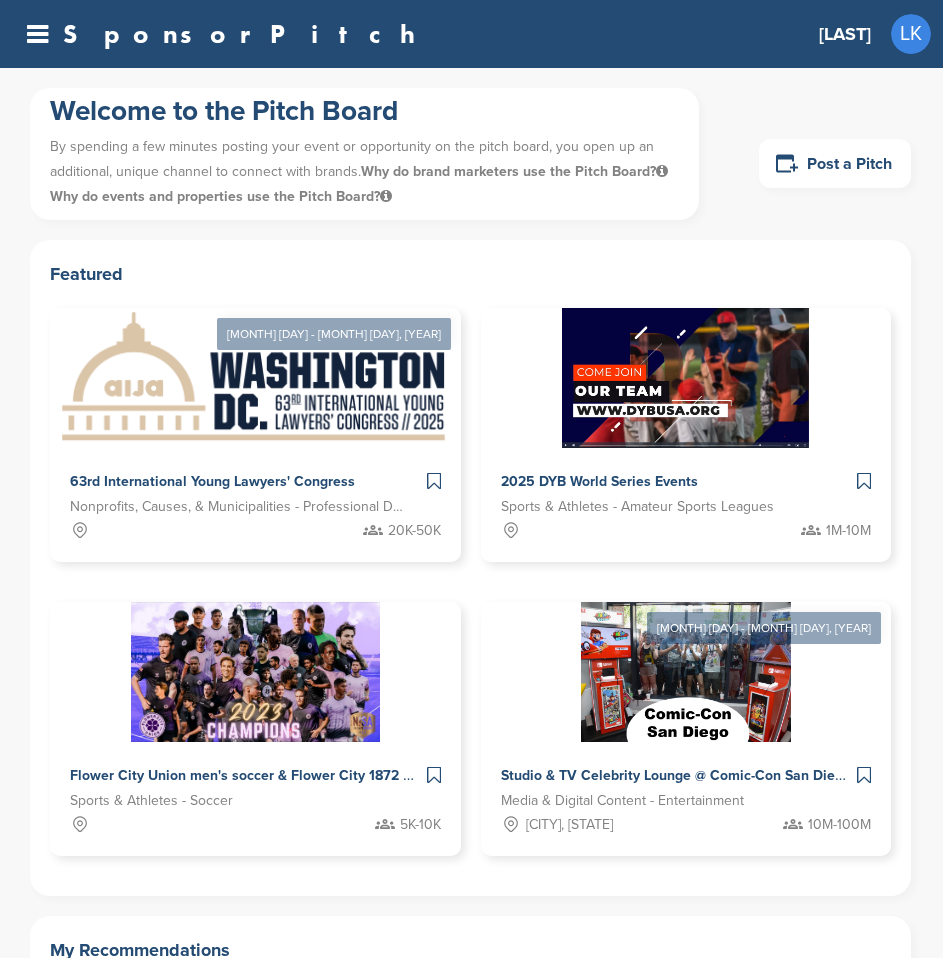 scroll, scrollTop: 0, scrollLeft: 0, axis: both 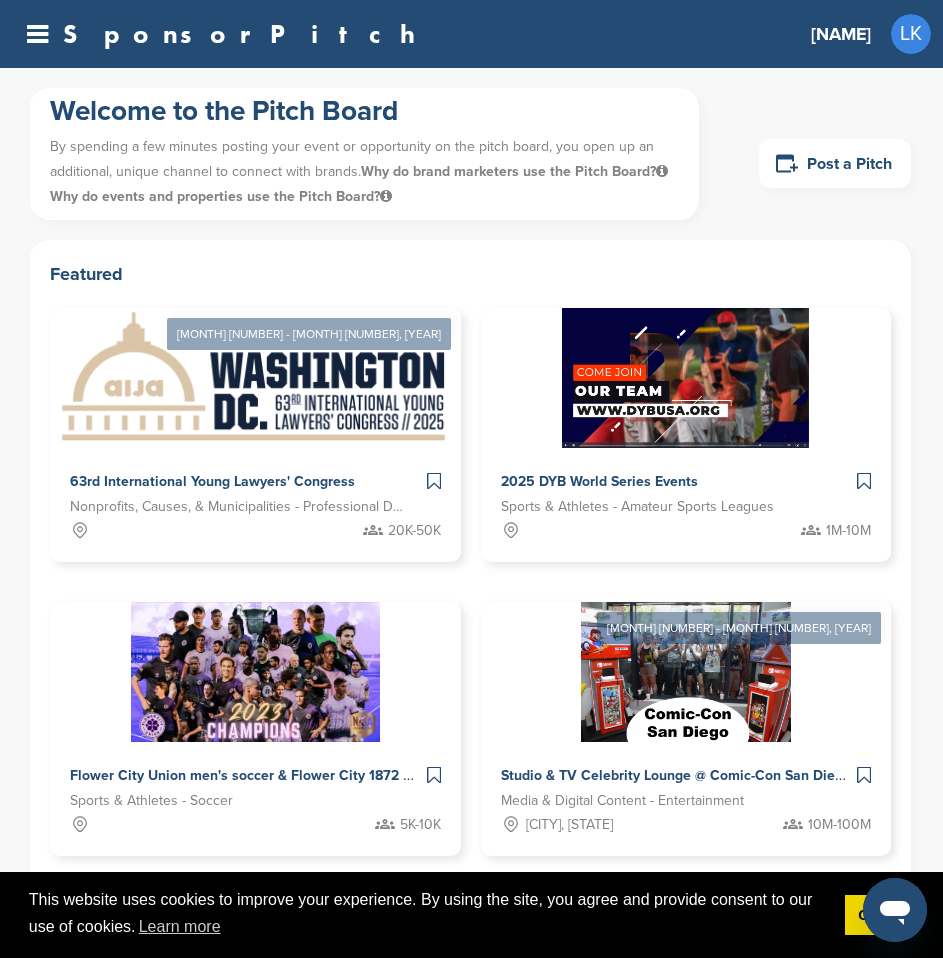 click at bounding box center (37, 34) 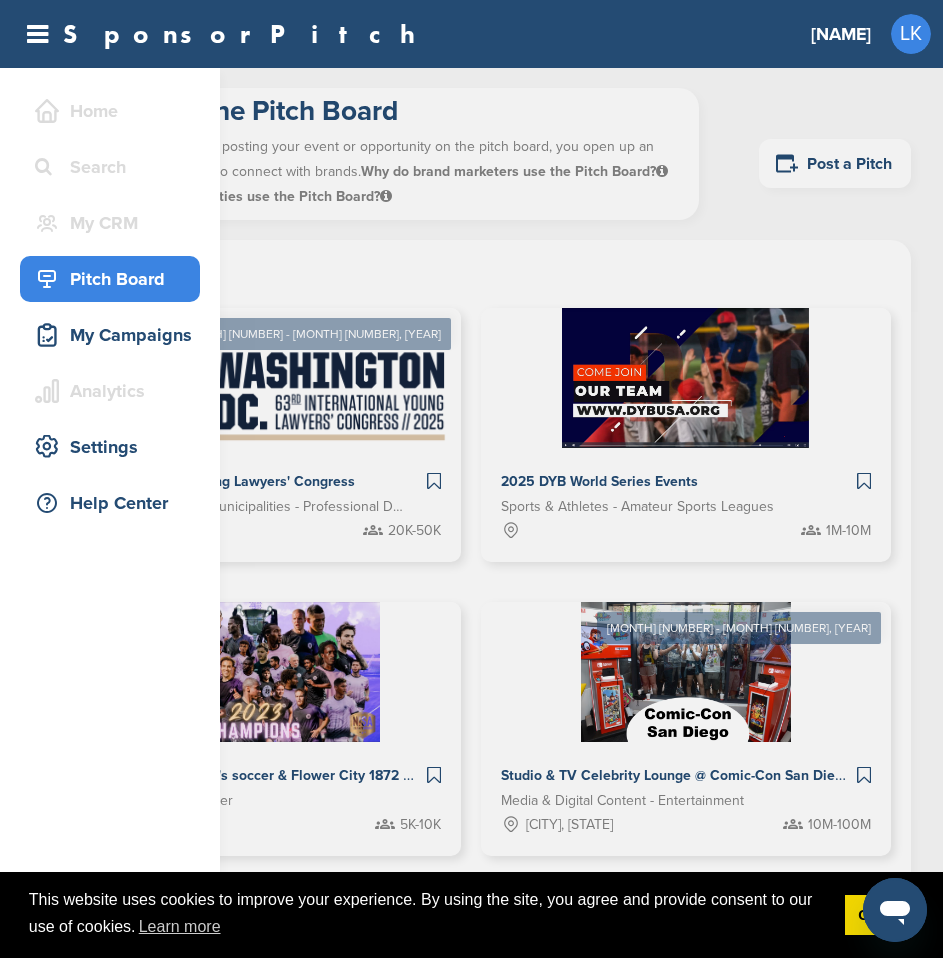 drag, startPoint x: 538, startPoint y: 186, endPoint x: 511, endPoint y: 197, distance: 29.15476 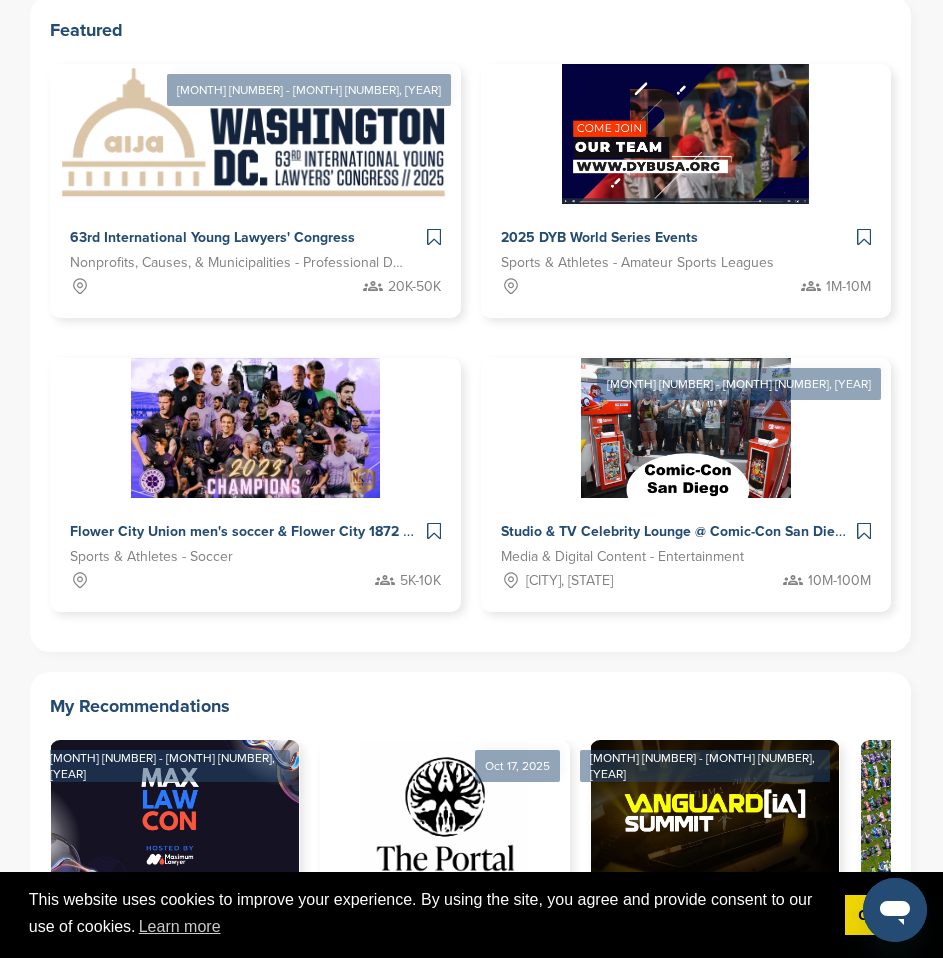 scroll, scrollTop: 0, scrollLeft: 0, axis: both 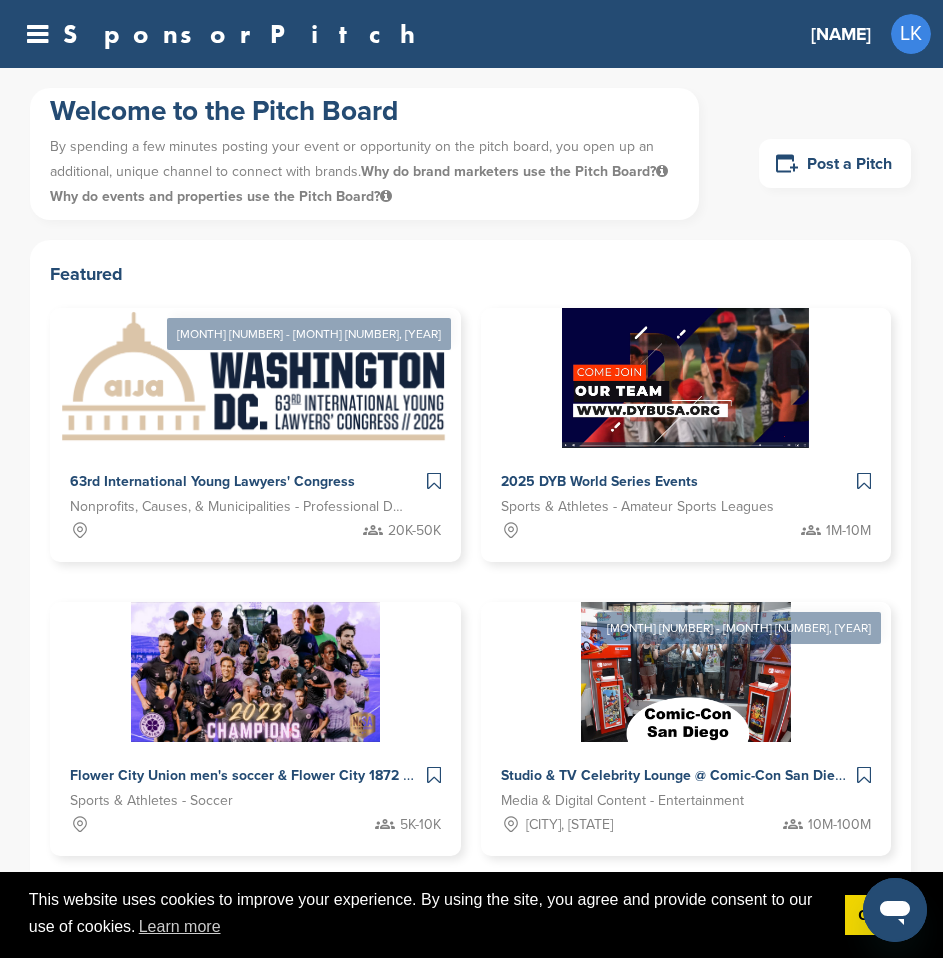 click at bounding box center [37, 34] 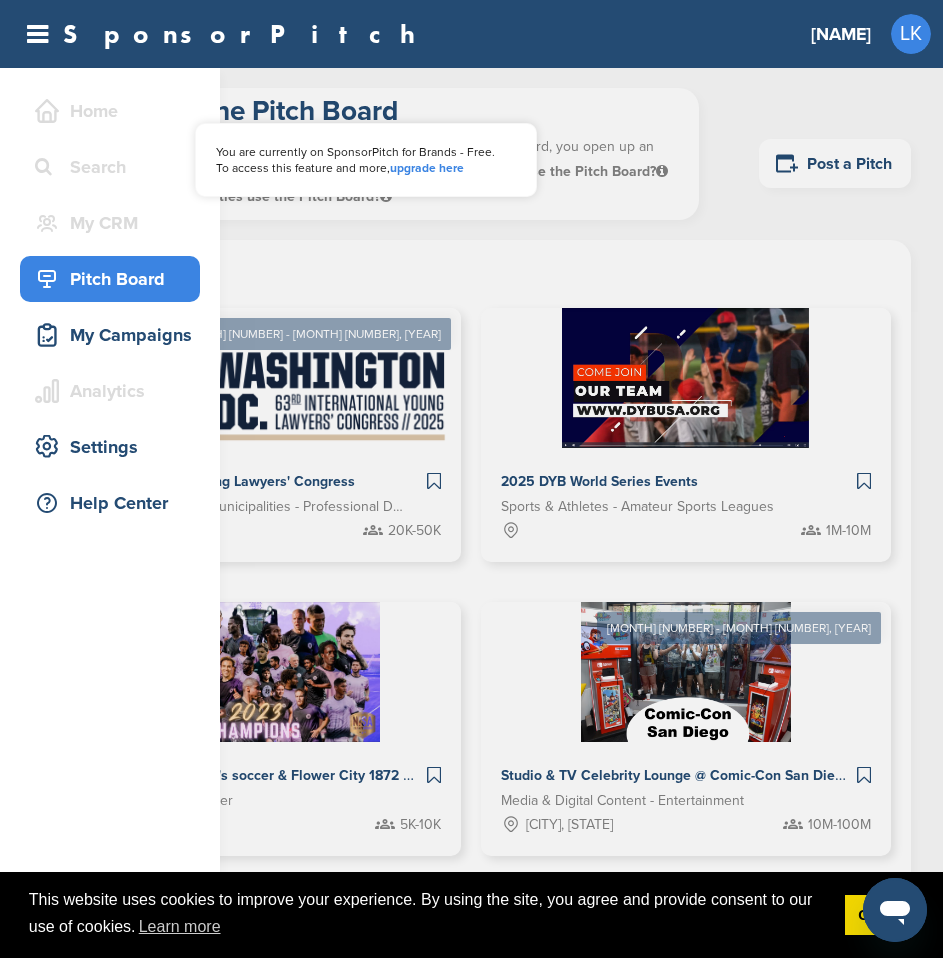 click on "Search" at bounding box center [115, 167] 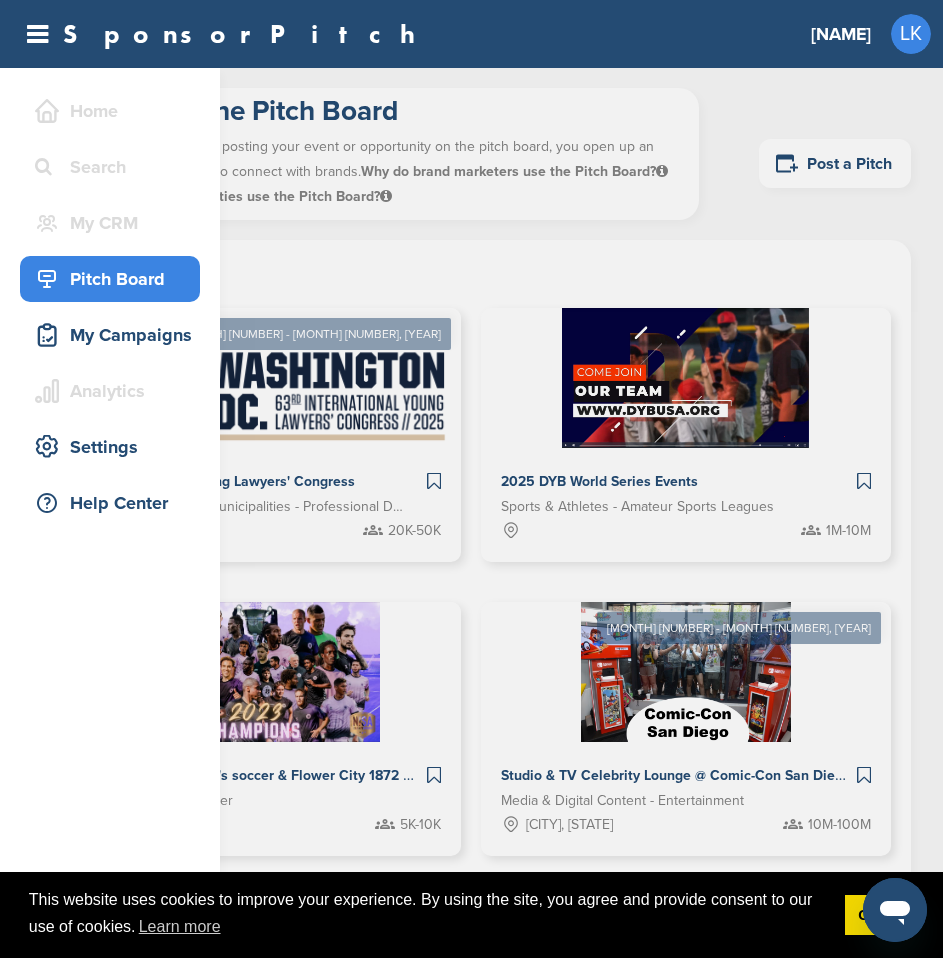 click on "Home
Search
My CRM
You are currently on SponsorPitch for Brands - Free.
To access this feature and more,
upgrade here
Pitch Board
My Campaigns
Analytics
You are currently on SponsorPitch for Brands - Free.
To access this feature and more,
upgrade here
Settings
Help Center" at bounding box center [471, 547] 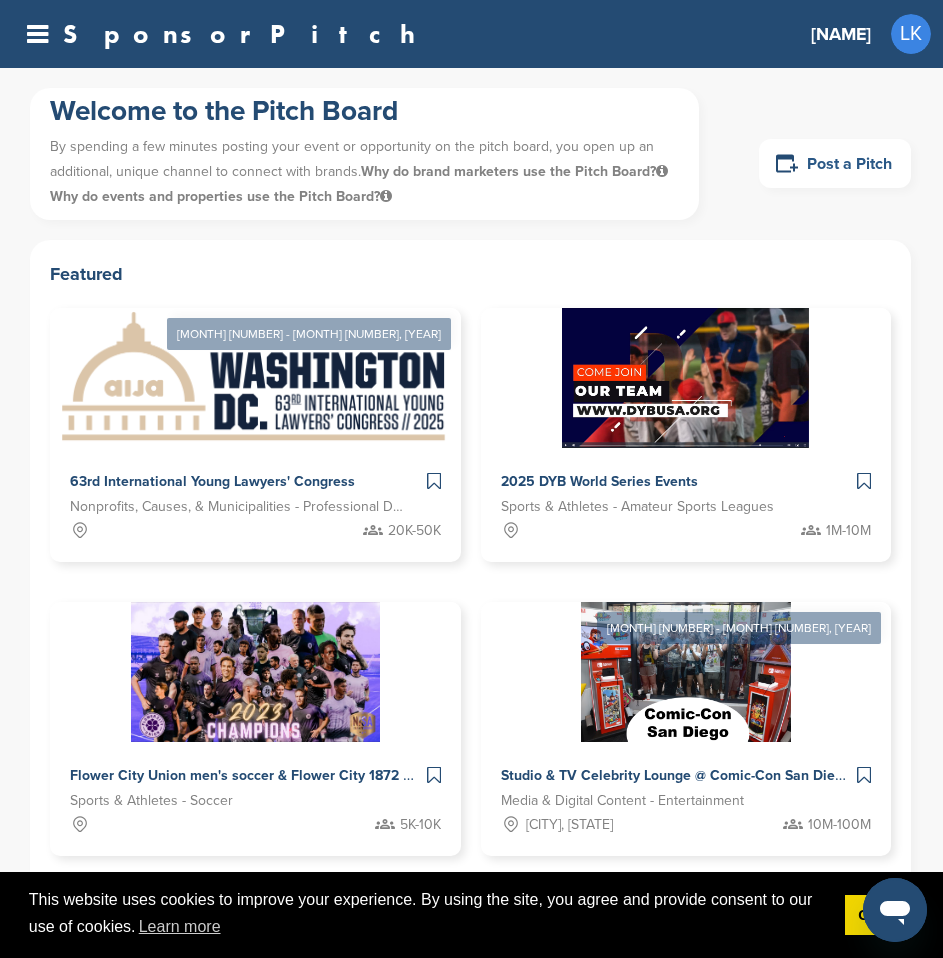 click on "Post a Pitch" at bounding box center [835, 163] 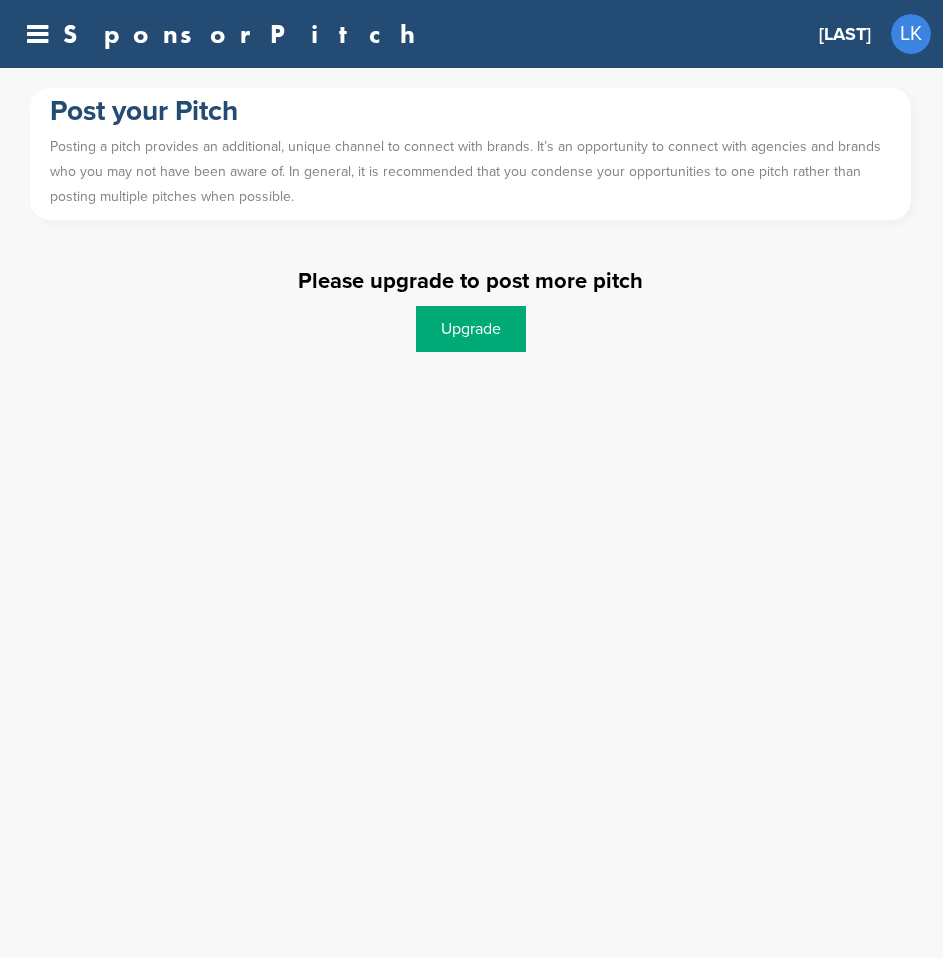 scroll, scrollTop: 0, scrollLeft: 0, axis: both 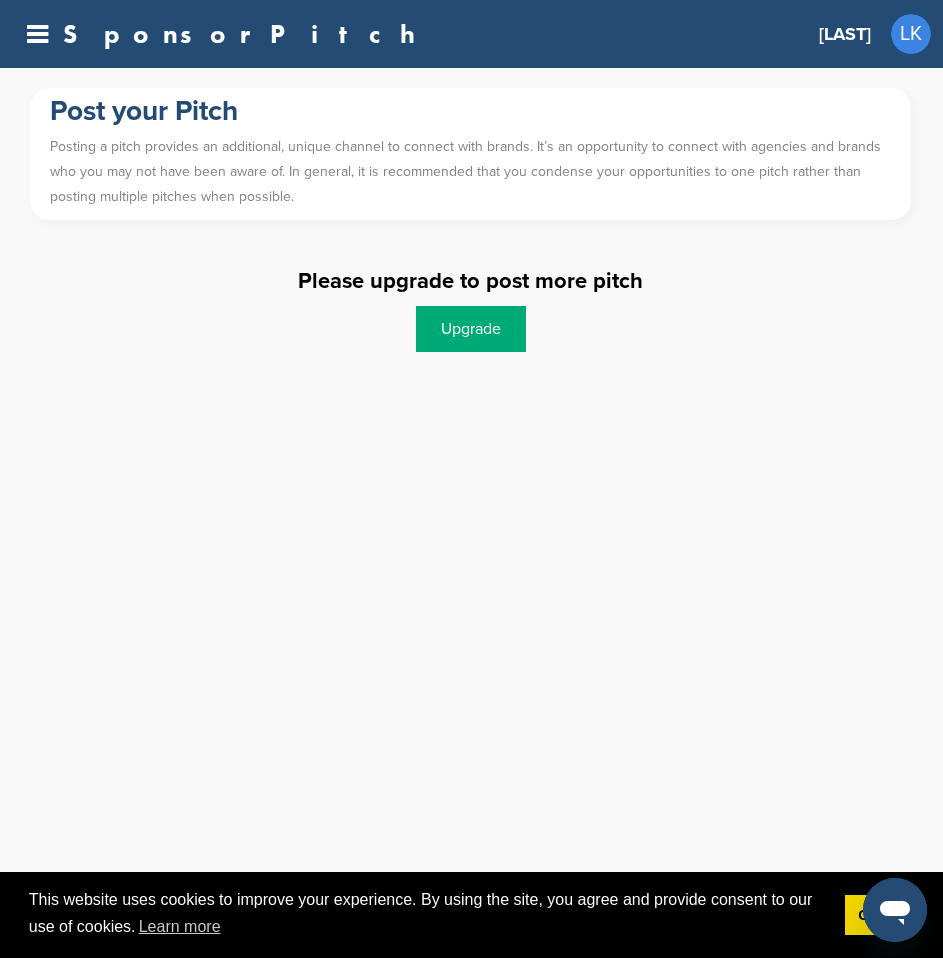 click at bounding box center (37, 34) 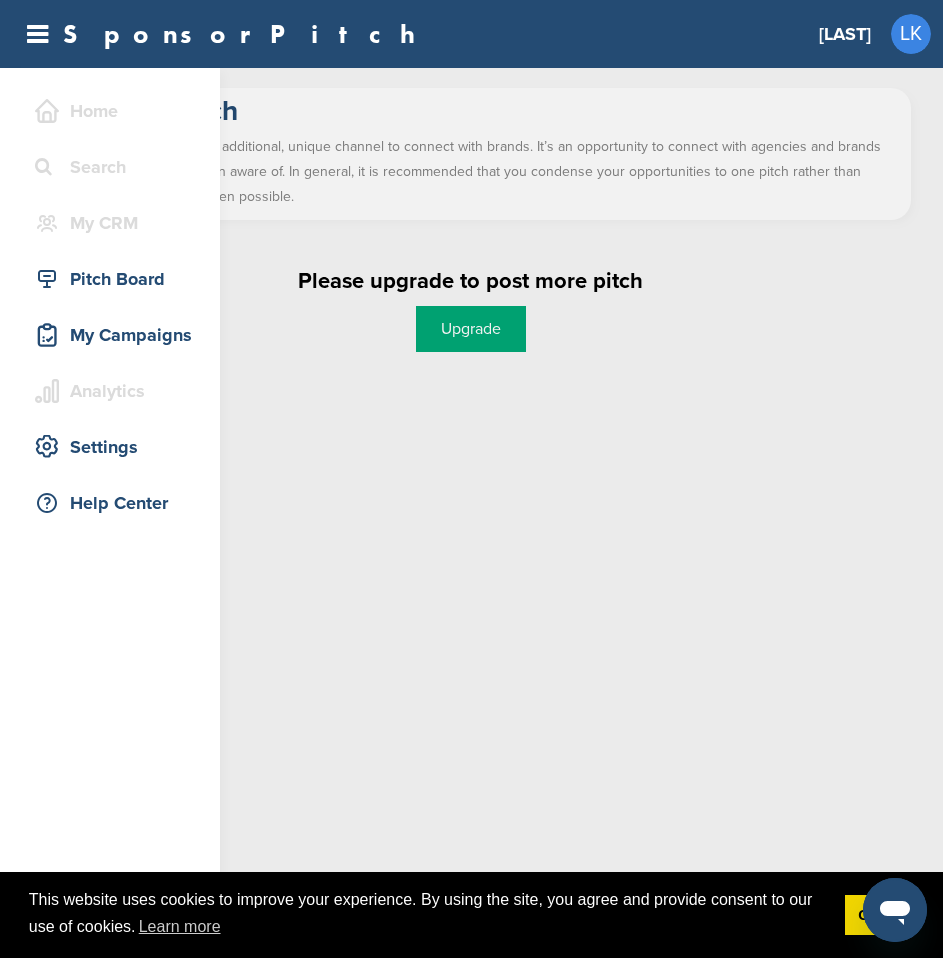 drag, startPoint x: 321, startPoint y: 244, endPoint x: 321, endPoint y: 232, distance: 12 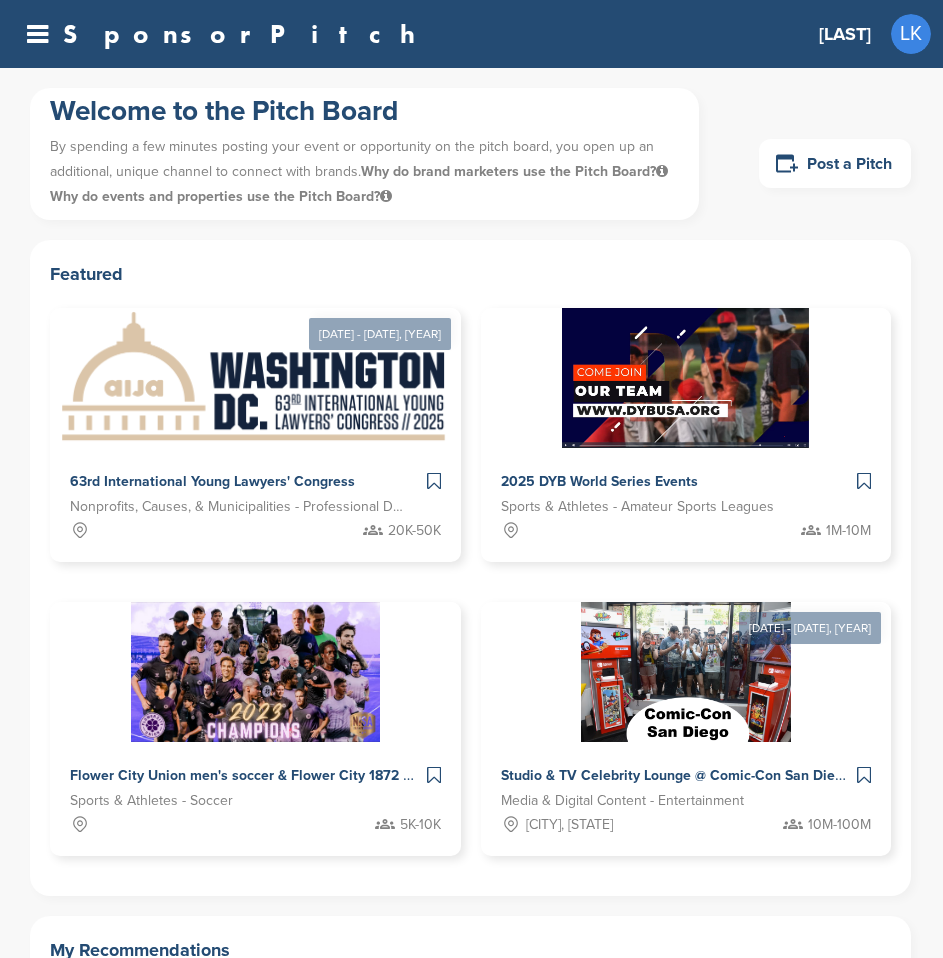 scroll, scrollTop: 0, scrollLeft: 0, axis: both 